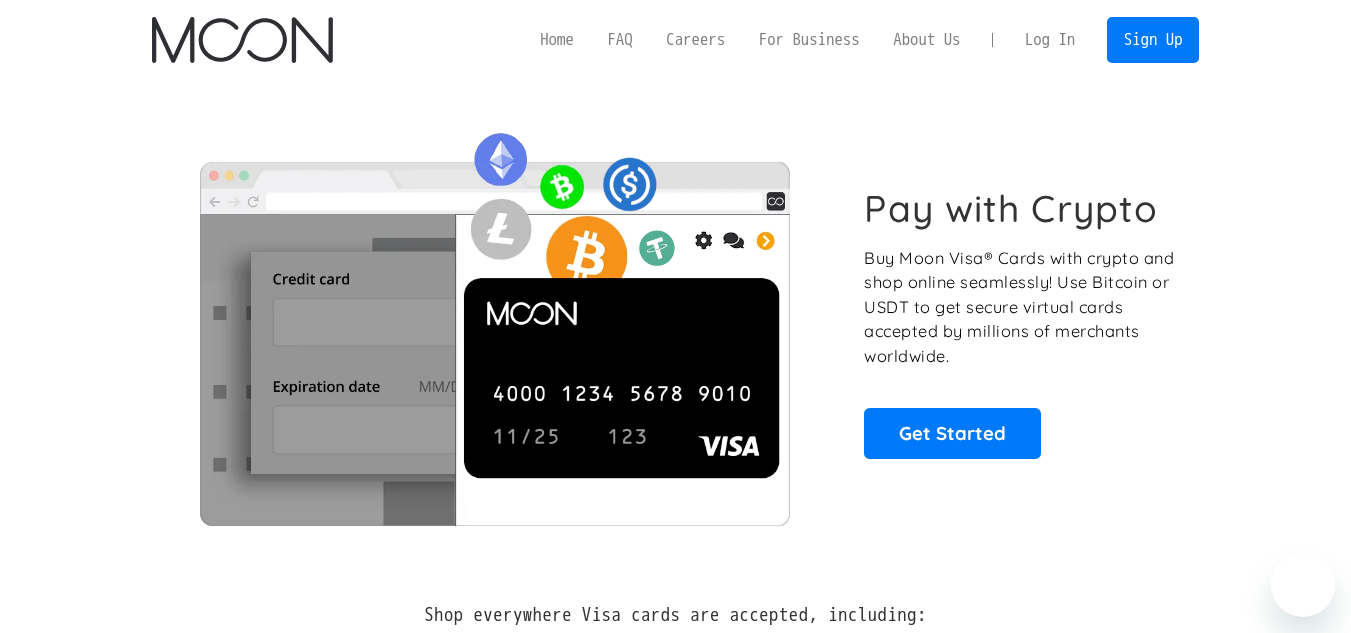 scroll, scrollTop: 0, scrollLeft: 0, axis: both 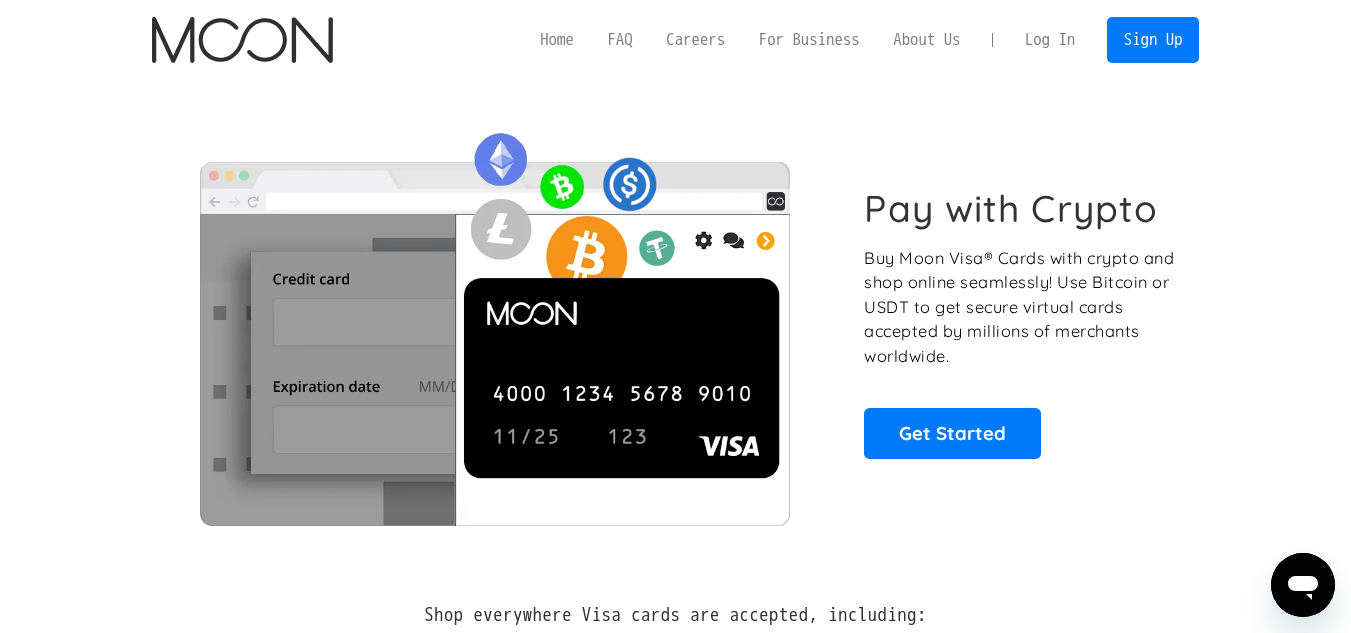 click on "Log In" at bounding box center [1050, 40] 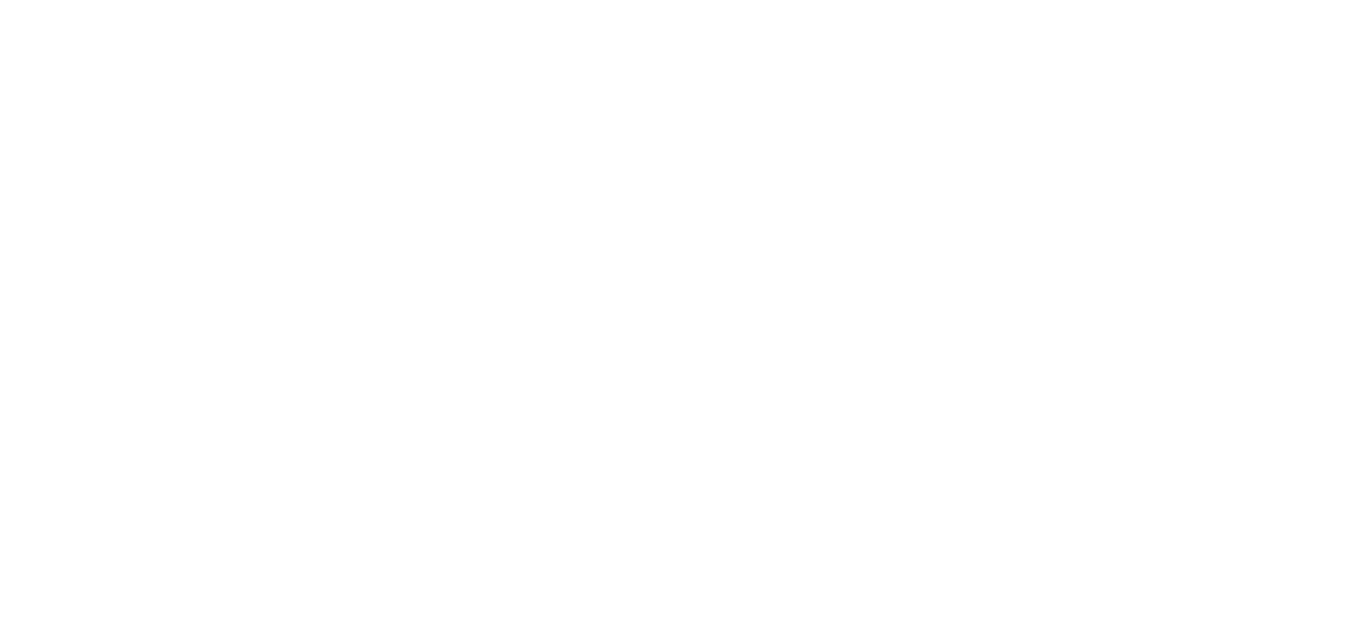 scroll, scrollTop: 0, scrollLeft: 0, axis: both 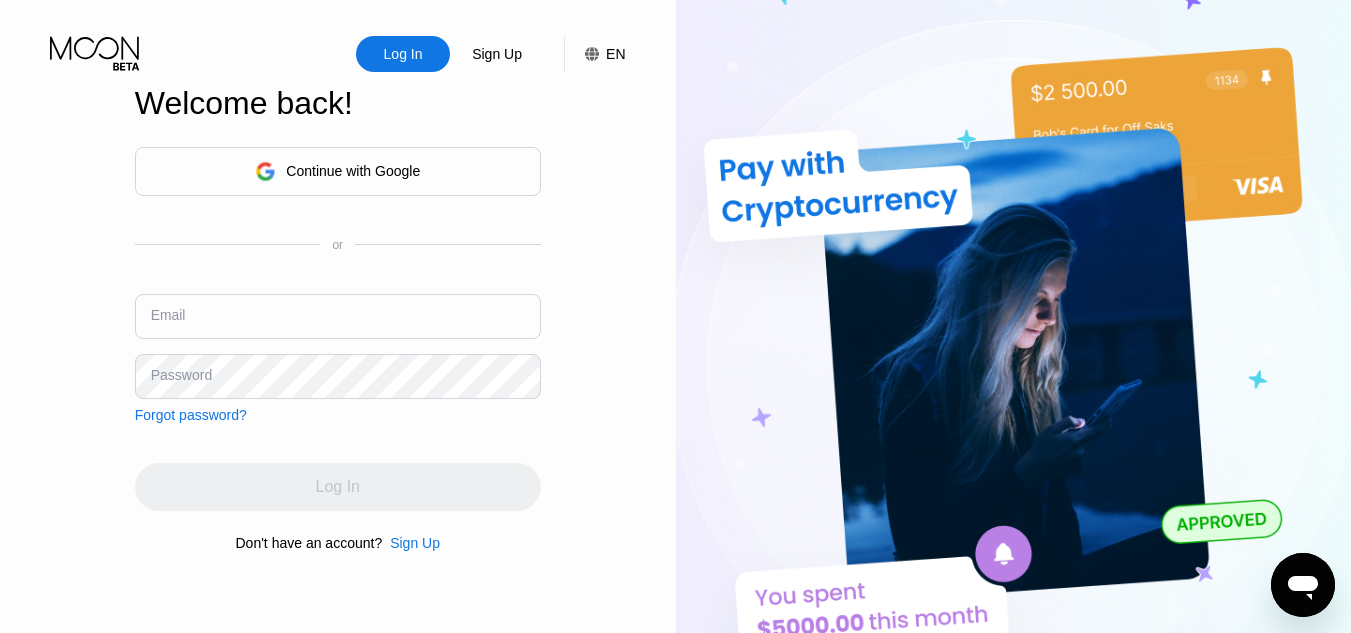 click at bounding box center [338, 316] 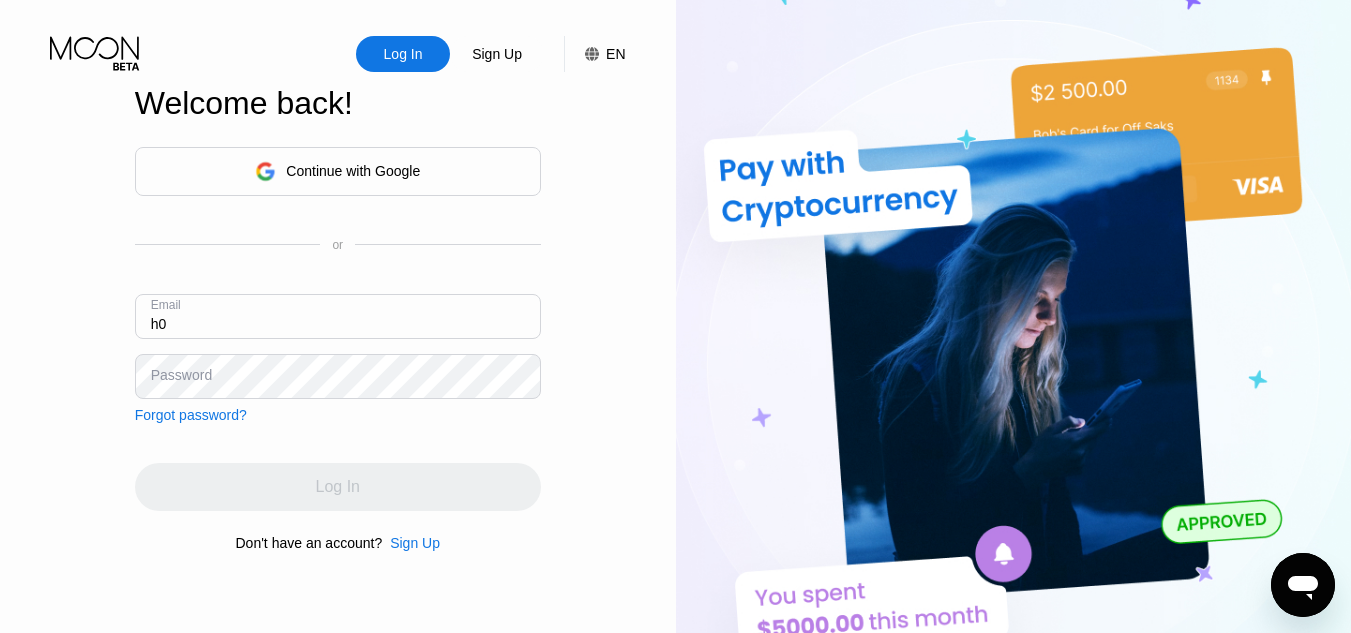 type on "h" 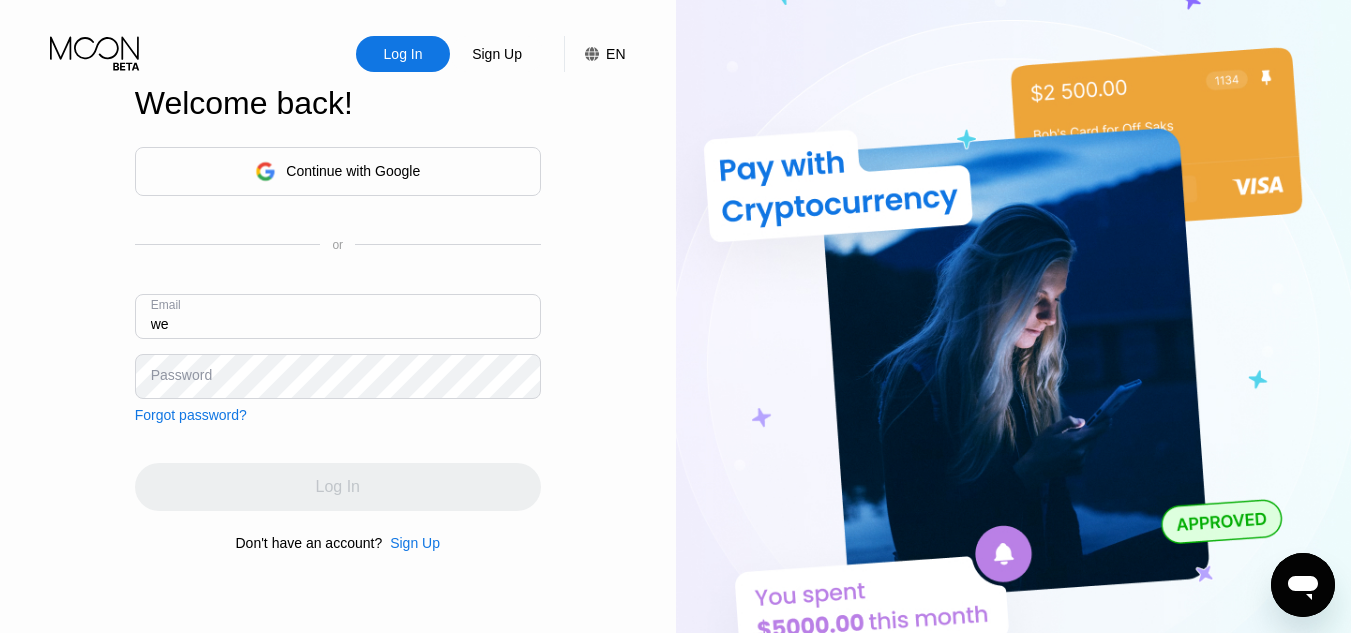 type on "w" 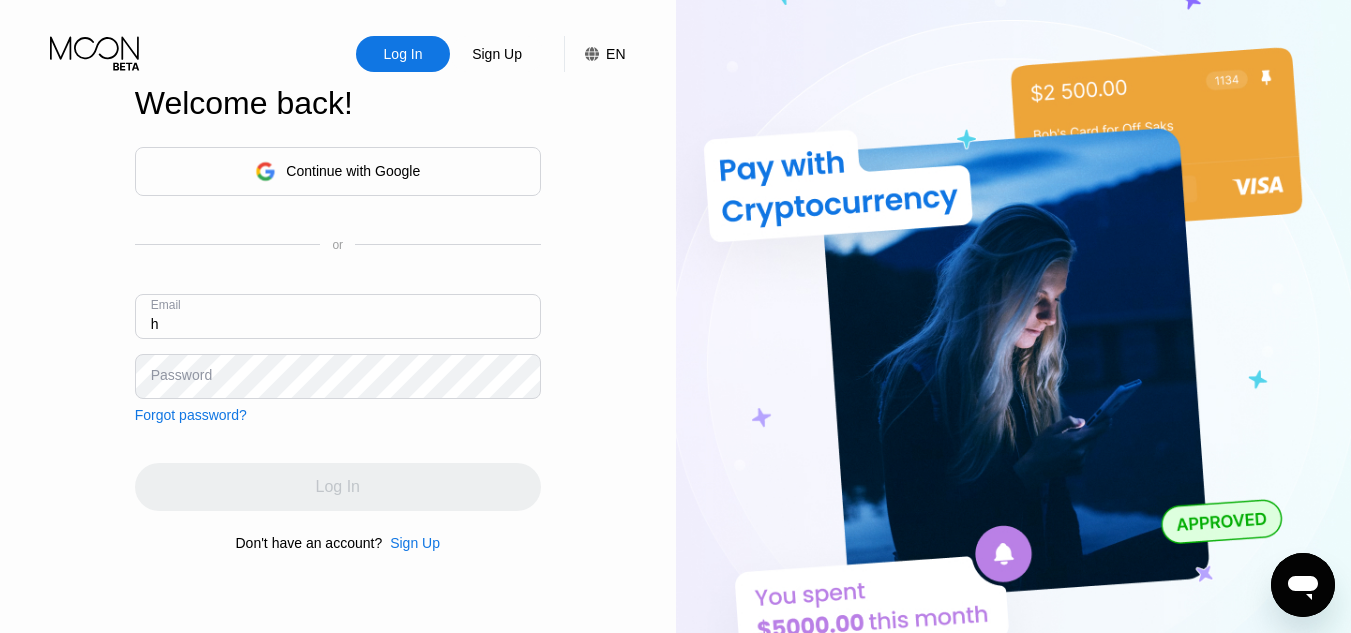 type on "h0" 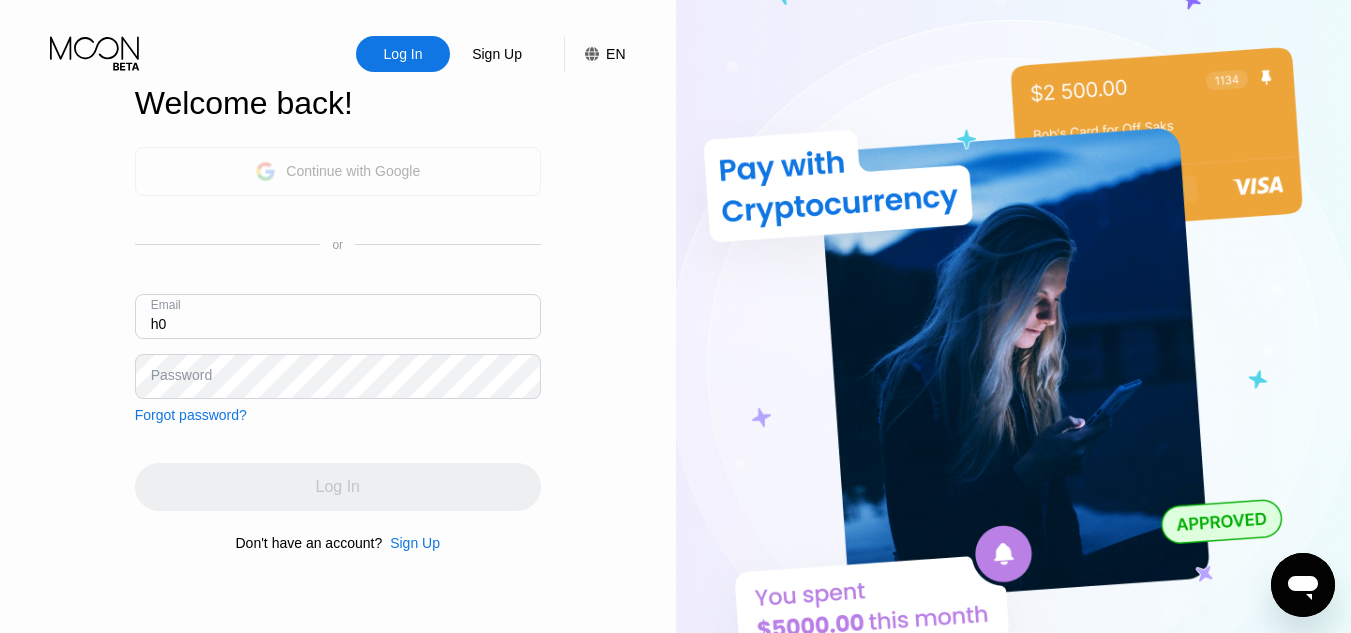 click on "Continue with Google" at bounding box center [338, 171] 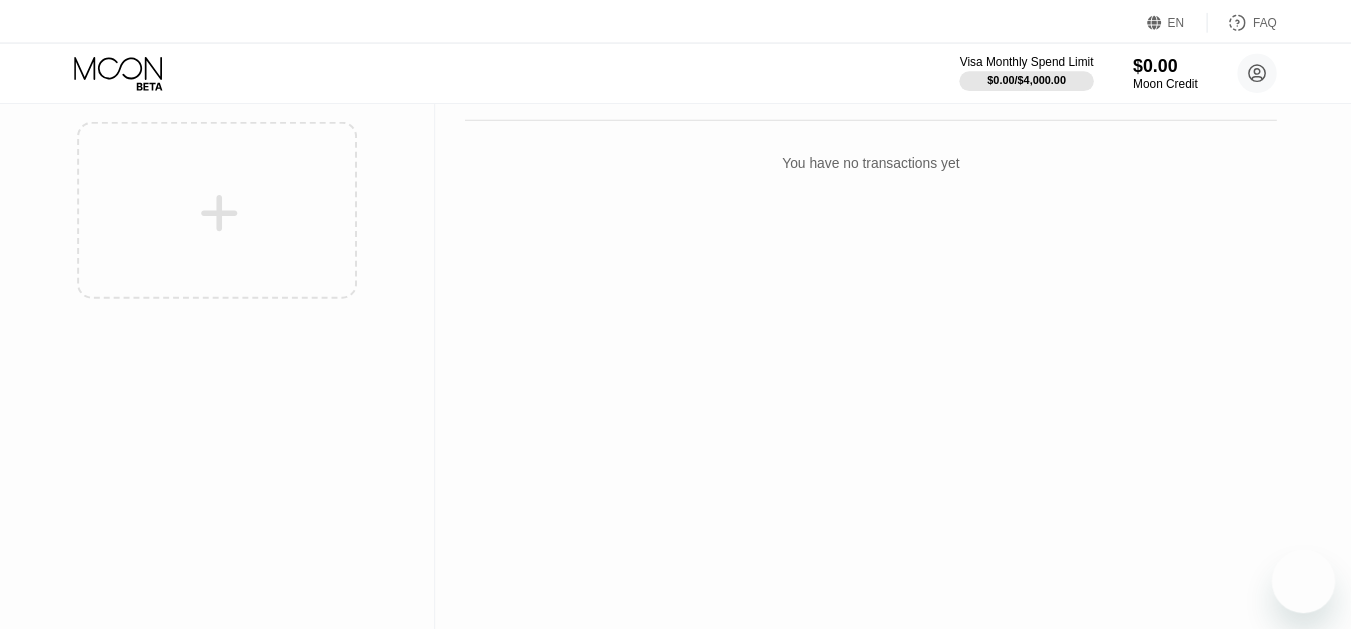 scroll, scrollTop: 0, scrollLeft: 0, axis: both 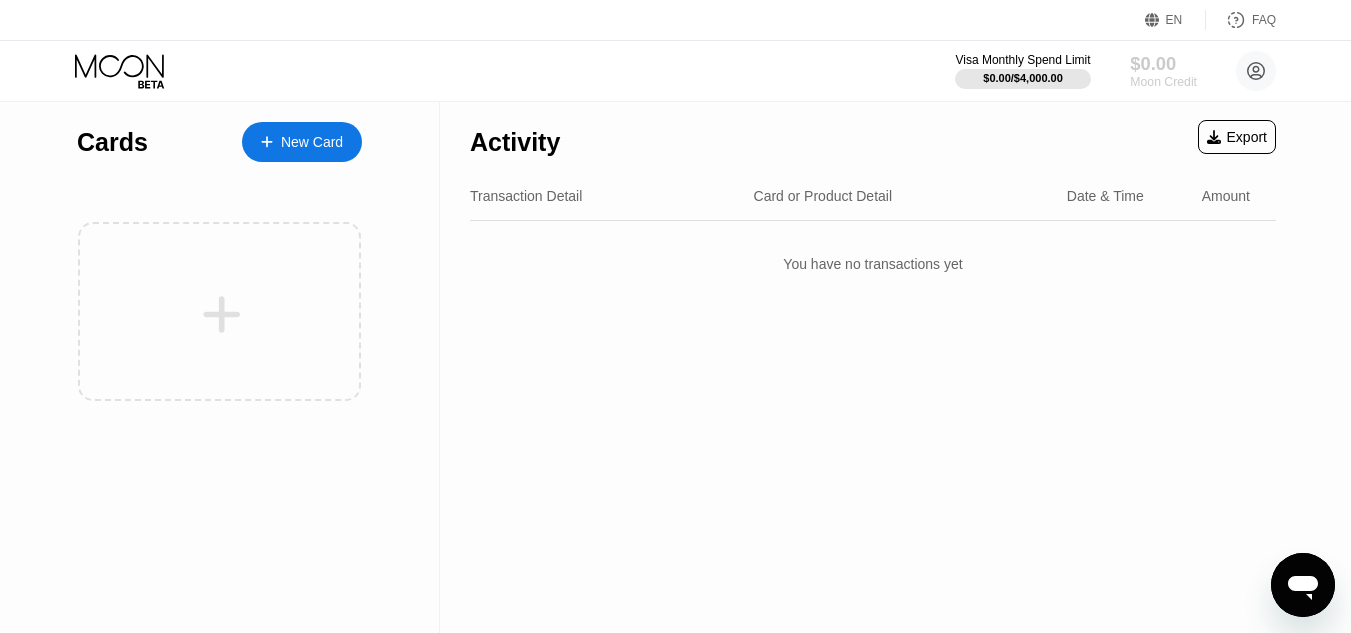 click on "$0.00" at bounding box center (1163, 63) 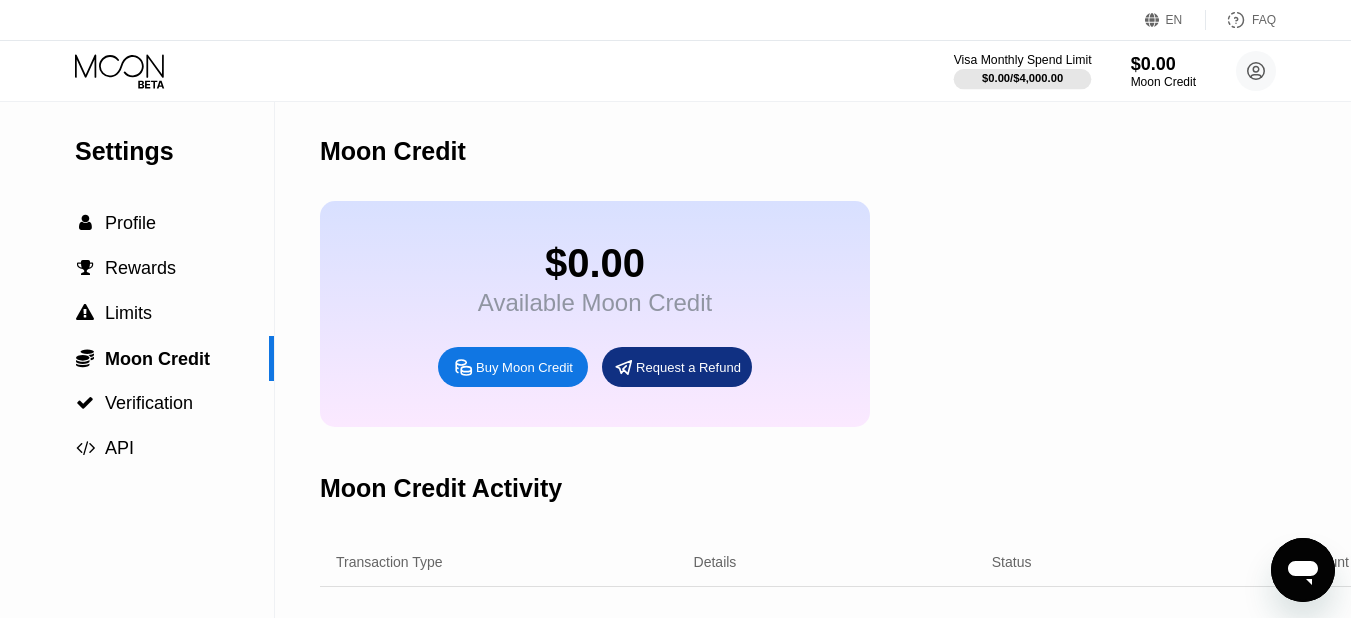 click on "Visa Monthly Spend Limit" at bounding box center [1023, 60] 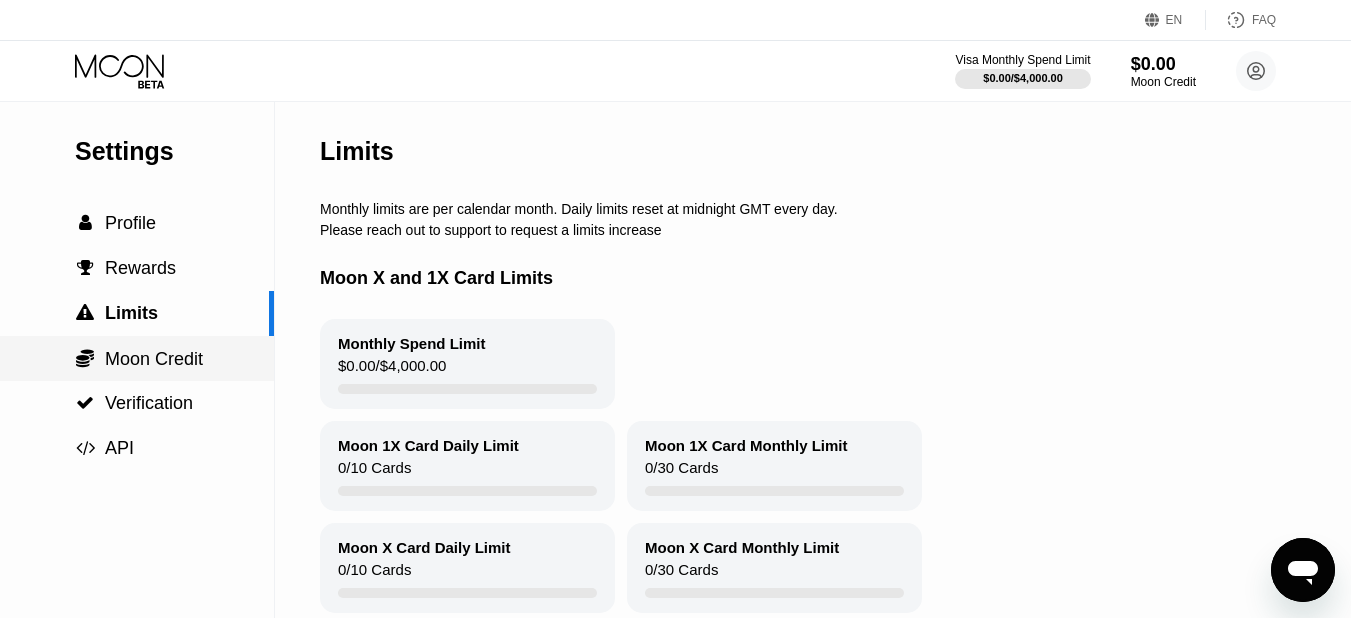 click on "Moon Credit" at bounding box center [154, 359] 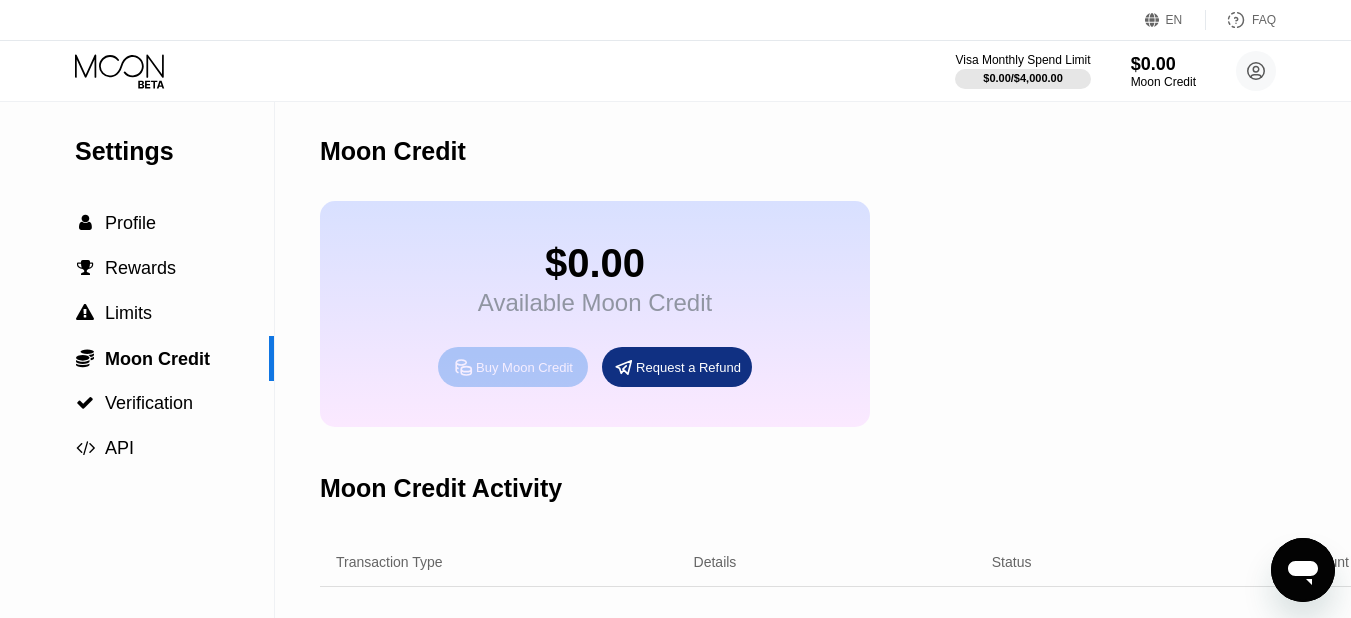 click on "Buy Moon Credit" at bounding box center [513, 367] 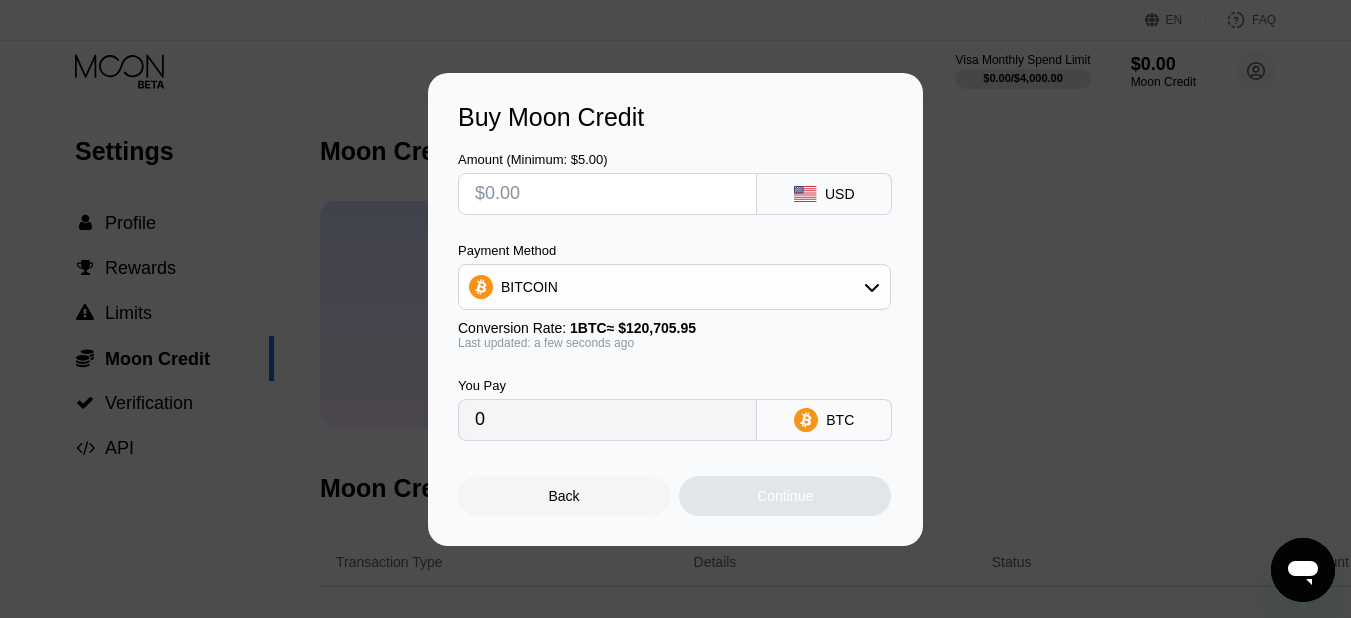 click at bounding box center (607, 194) 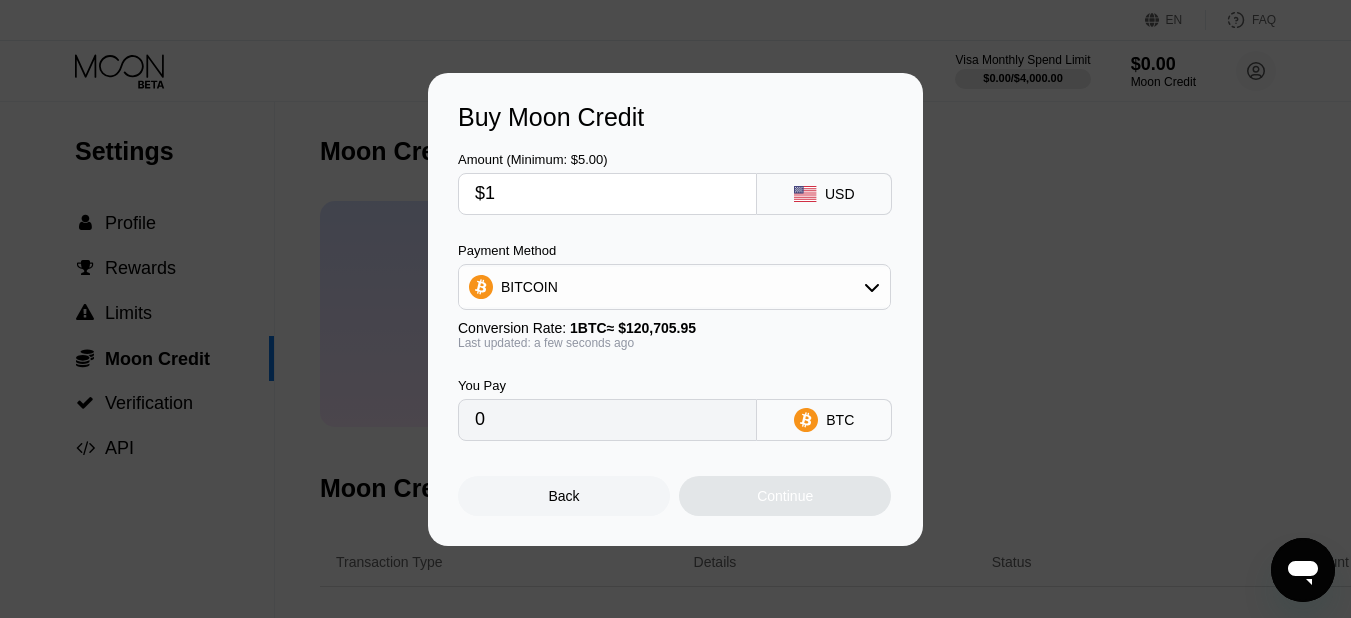 type on "0.00000829" 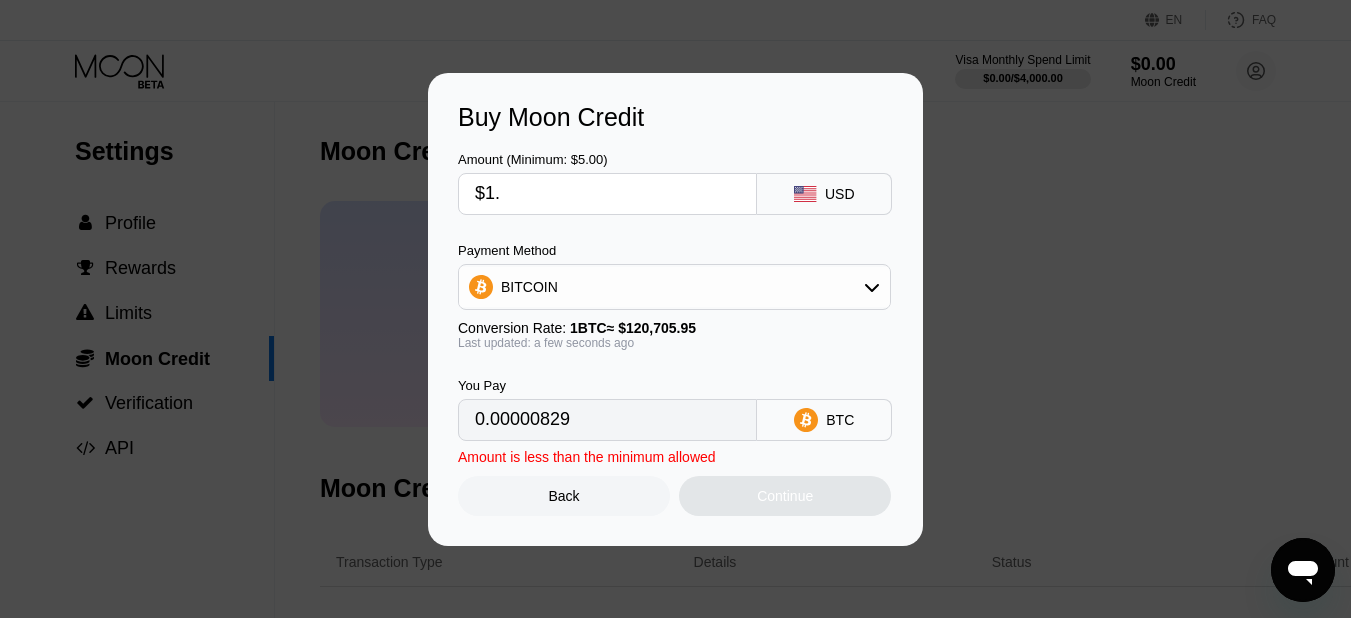 type on "$1.3" 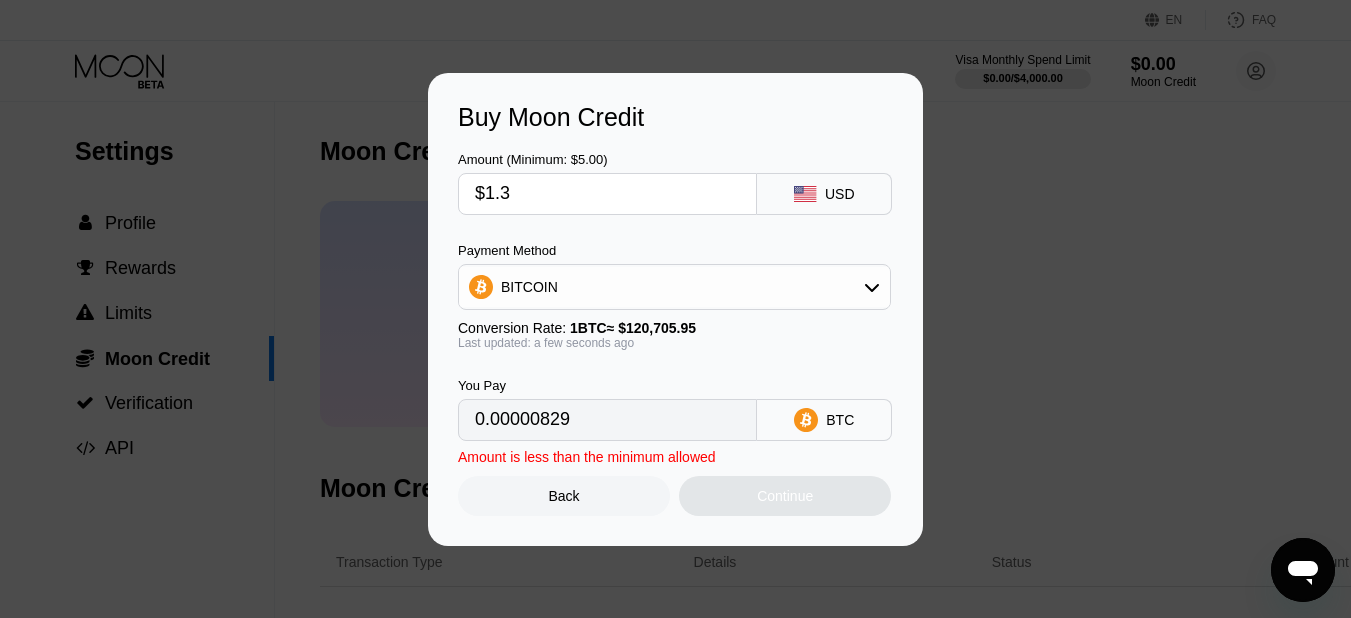 type on "0.00001077" 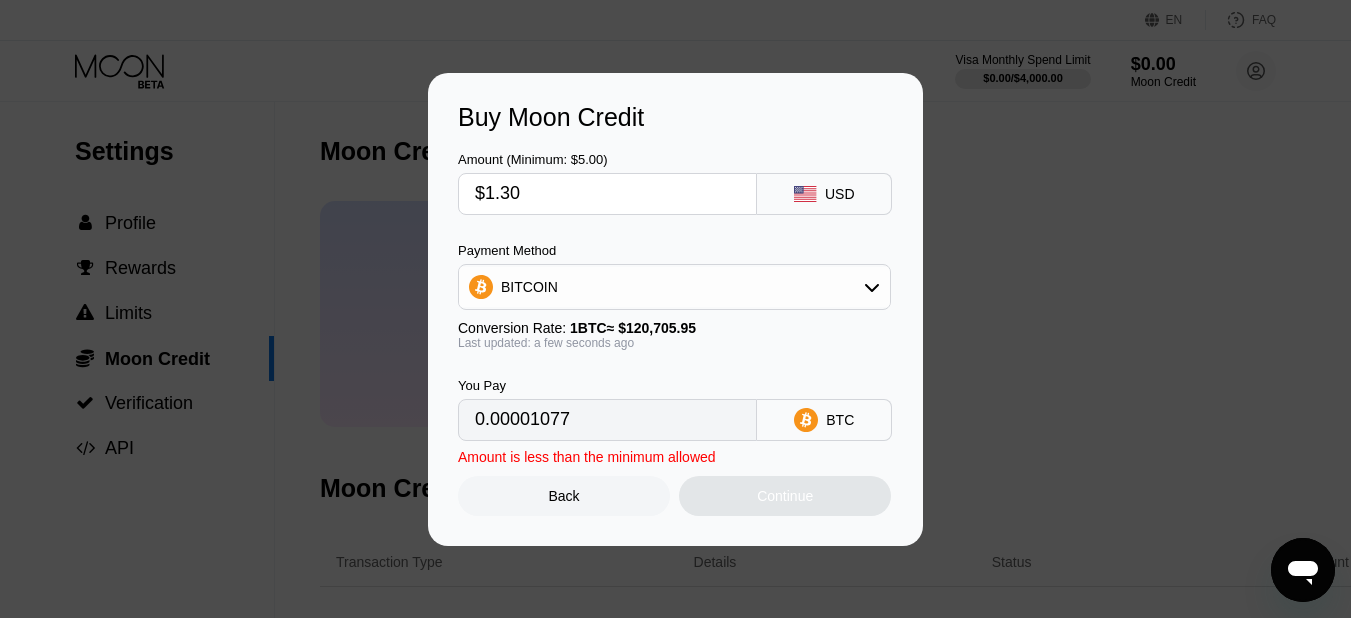 type on "$1.30" 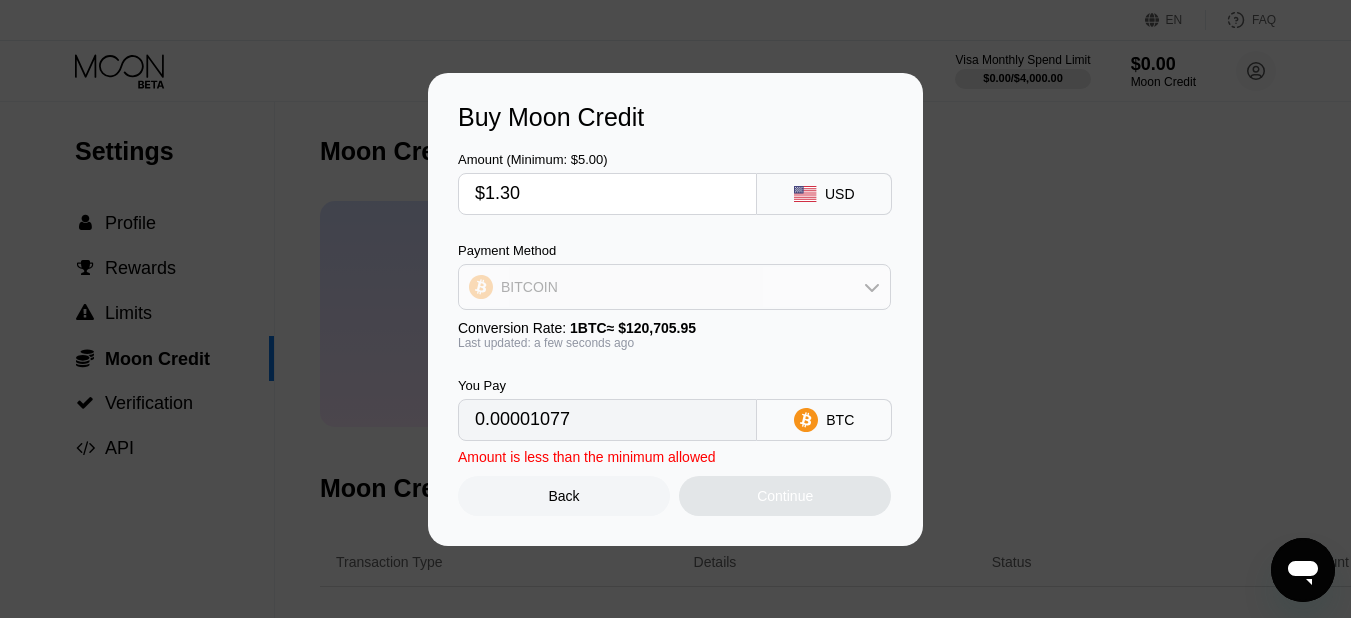 click on "BITCOIN" at bounding box center (674, 287) 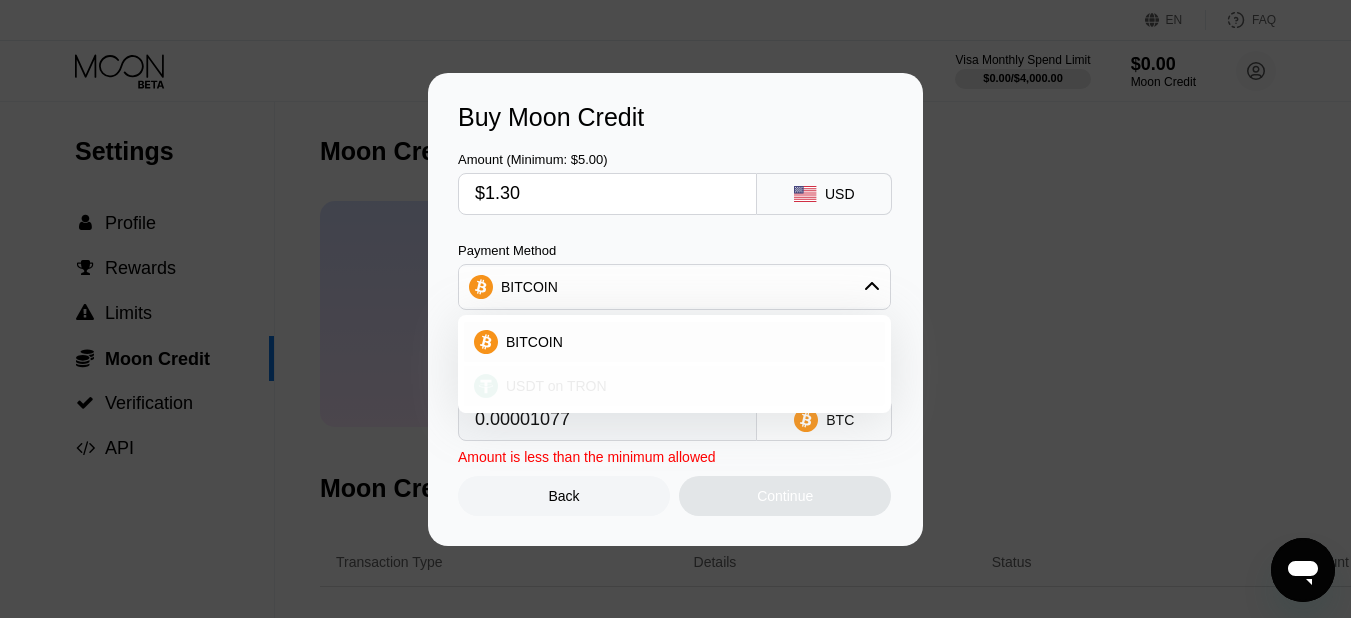 click on "USDT on TRON" at bounding box center [674, 386] 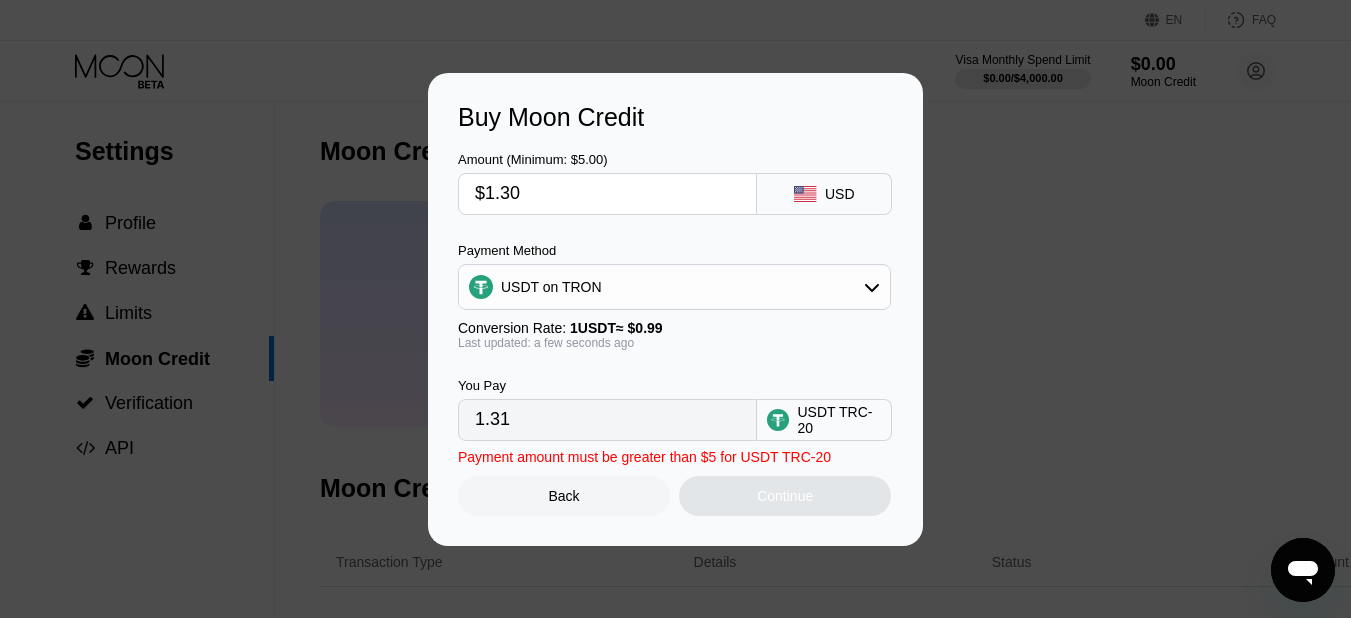 click on "$1.30" at bounding box center (607, 194) 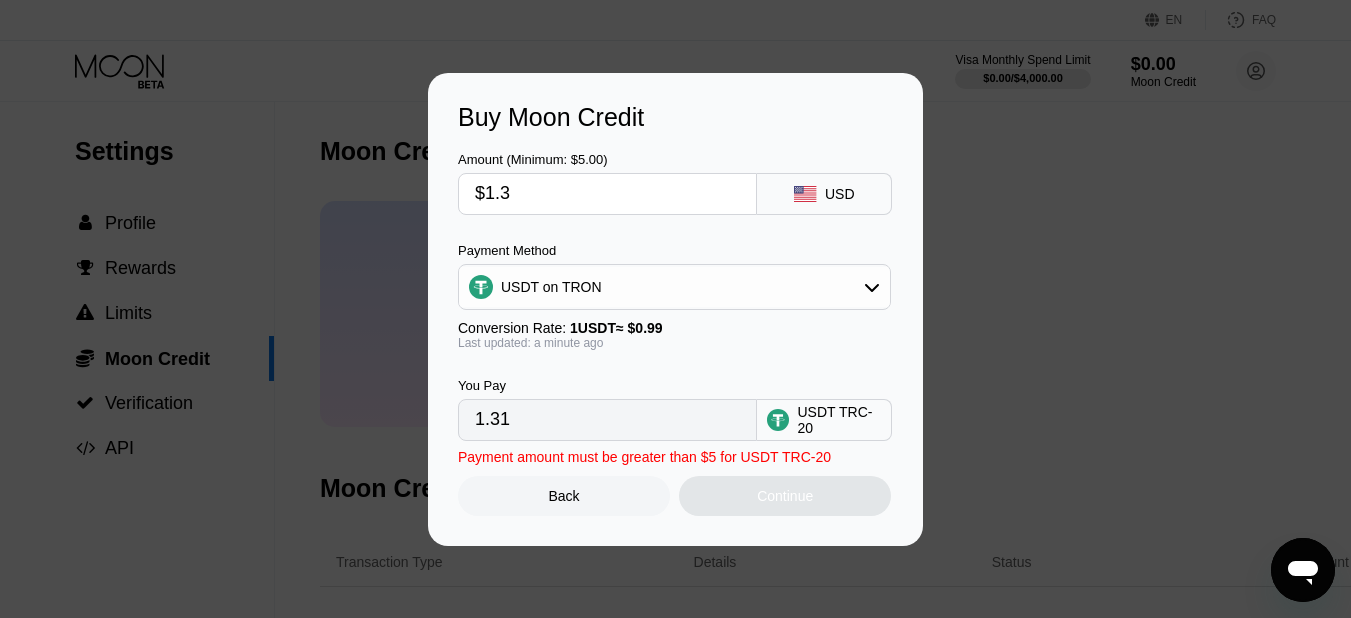 type on "$1." 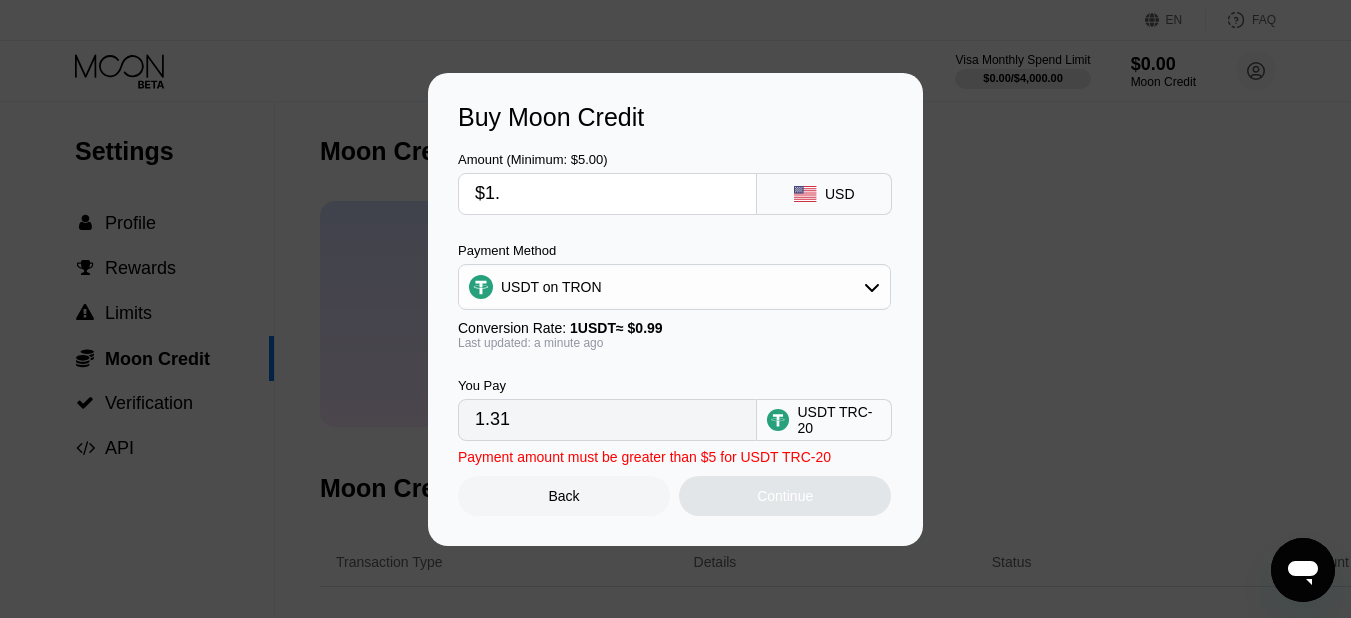 type on "1.01" 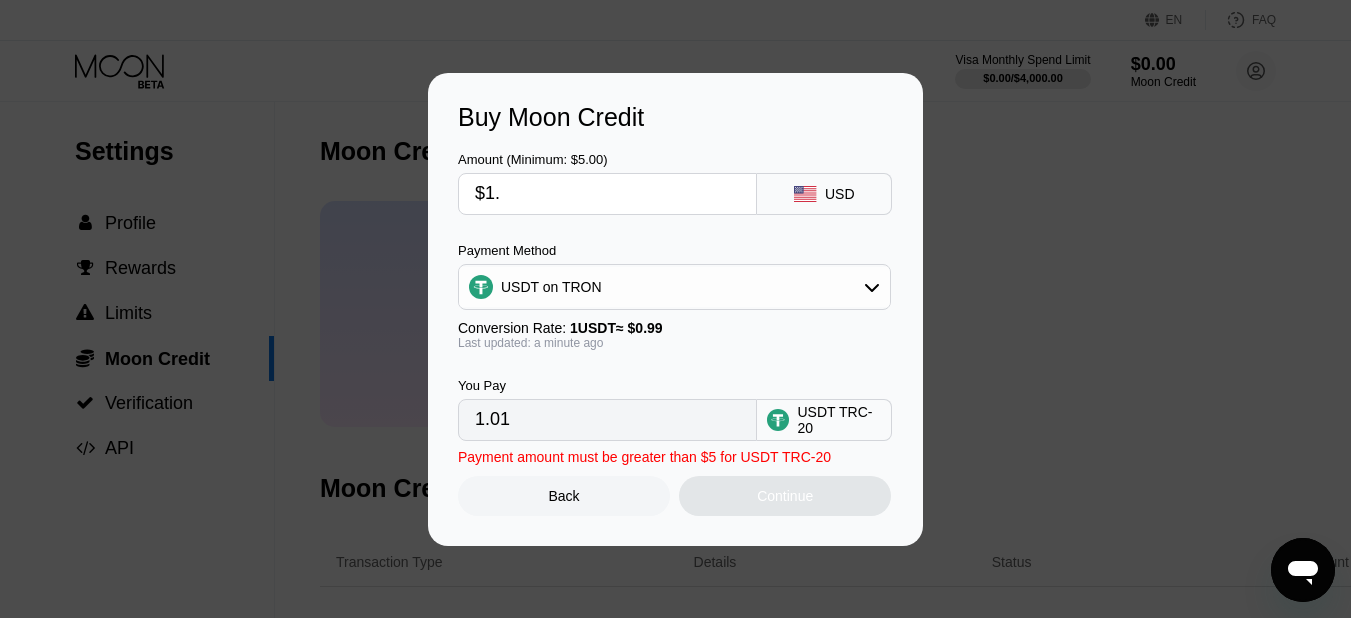 type on "$1" 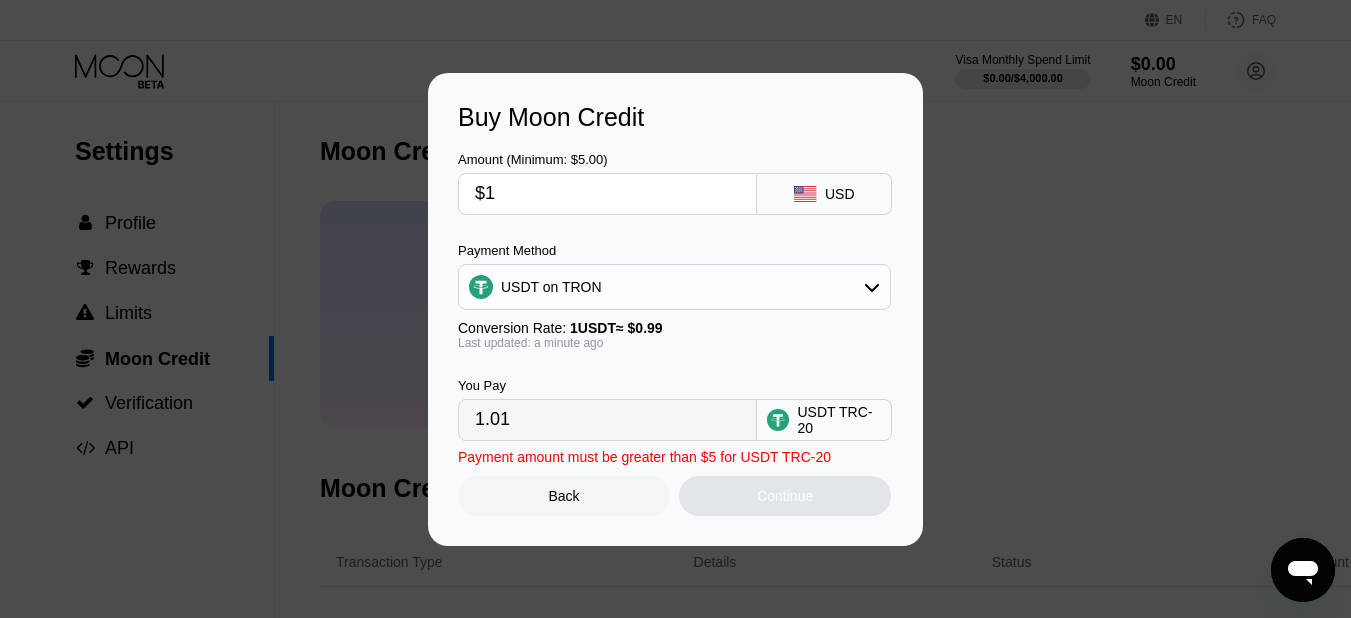 type 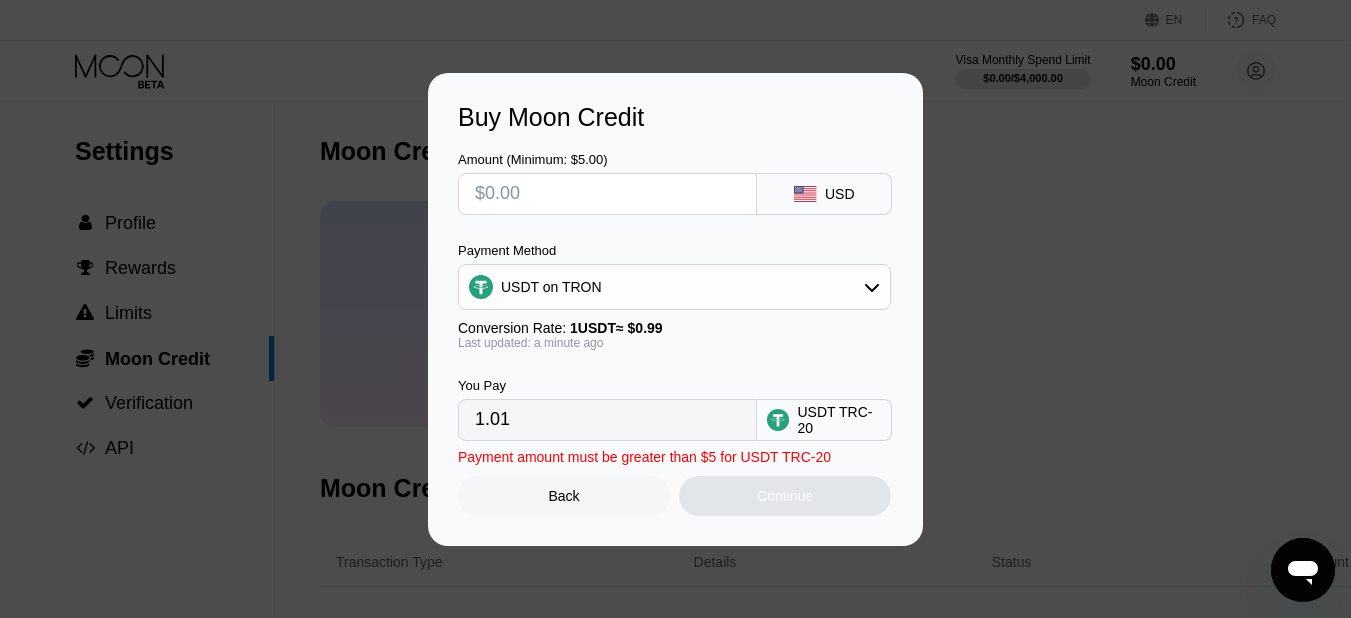 type on "0.00" 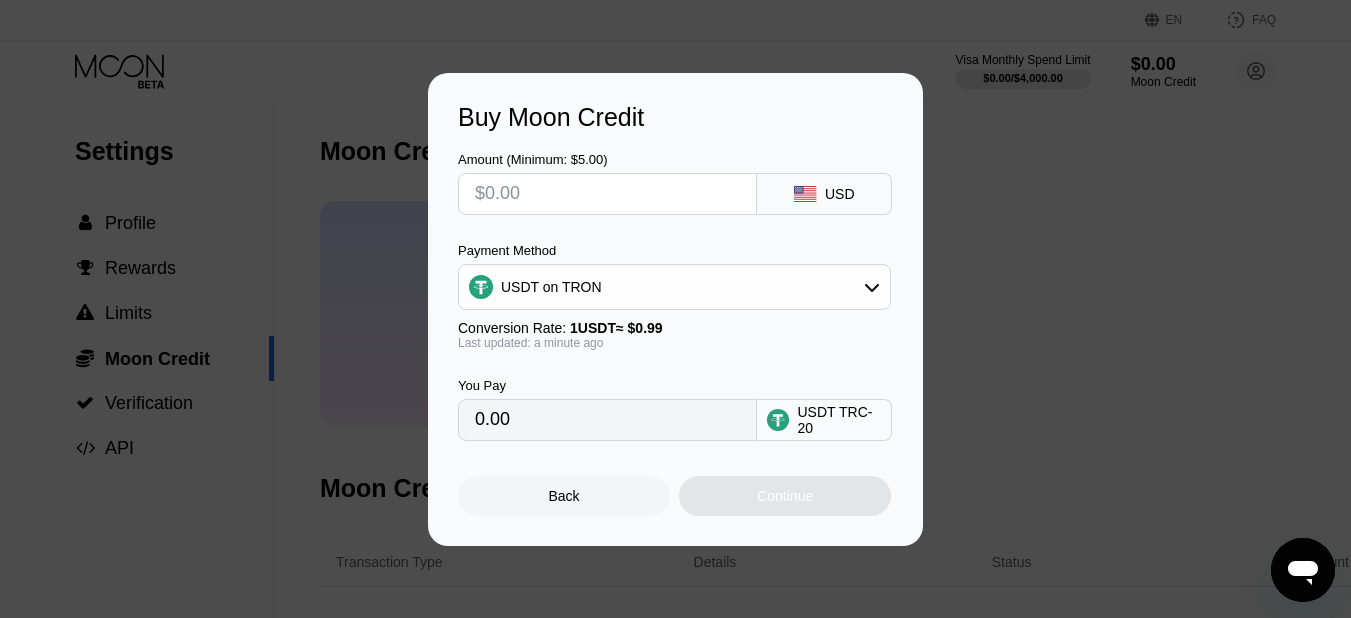 type 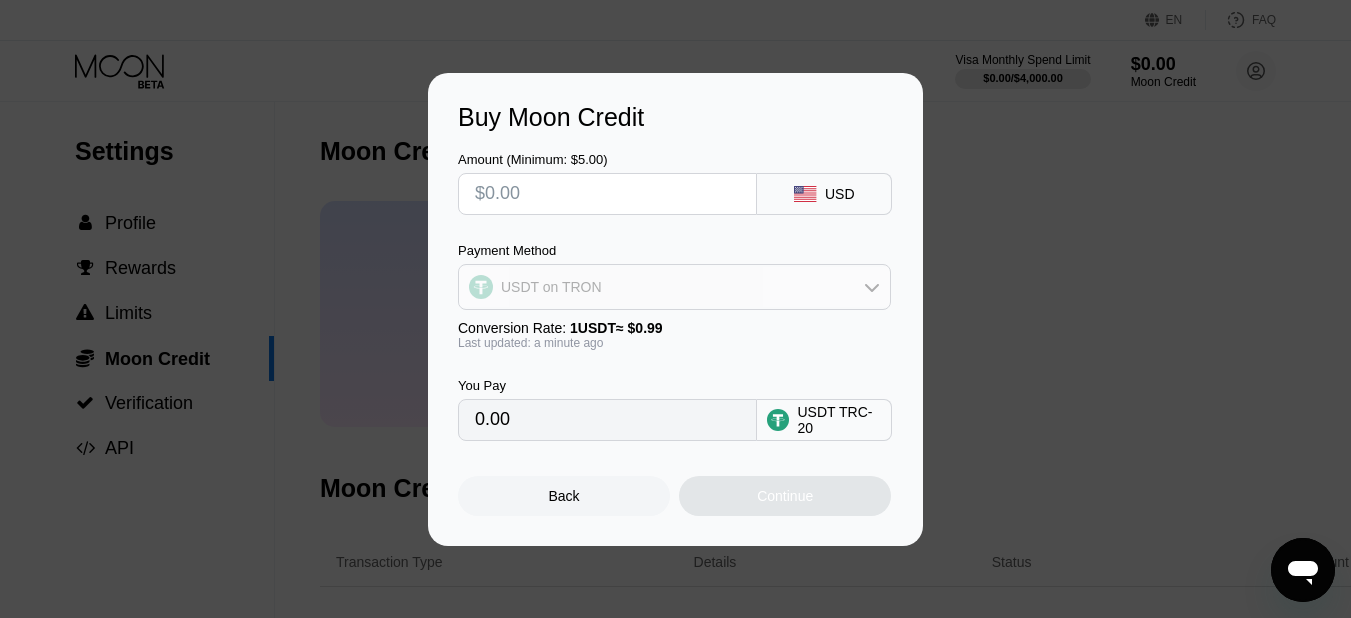 click on "USDT on TRON" at bounding box center (674, 287) 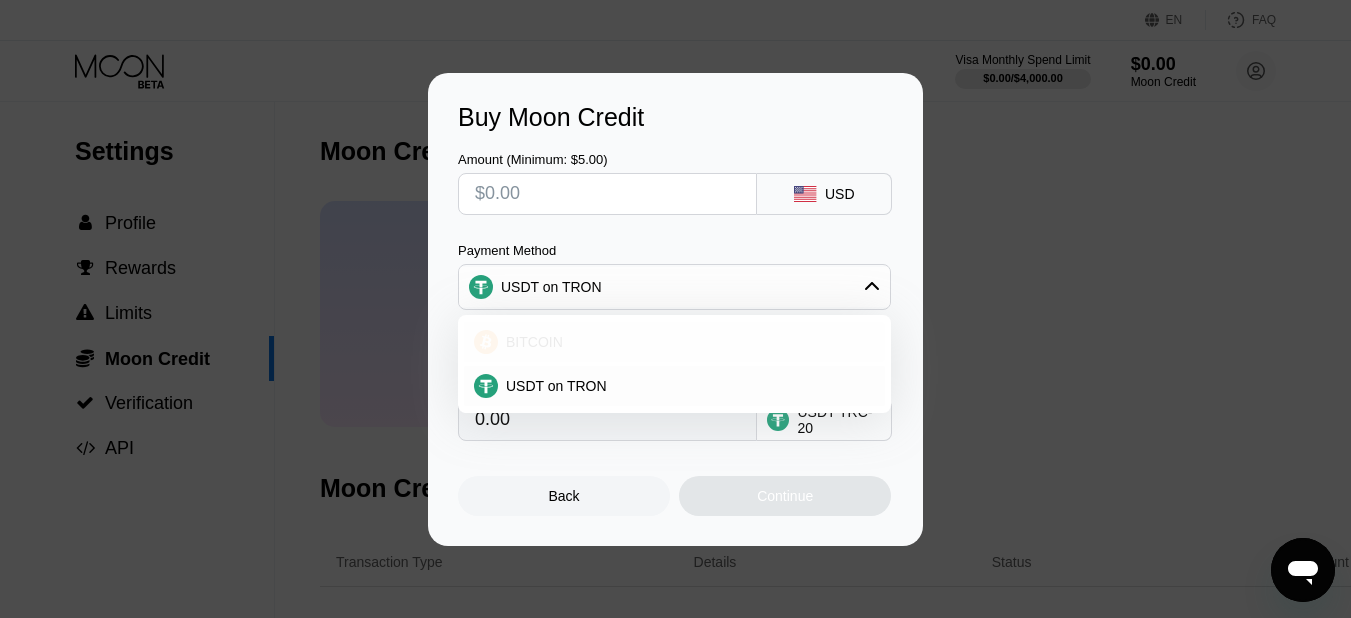 click on "BITCOIN" at bounding box center [674, 342] 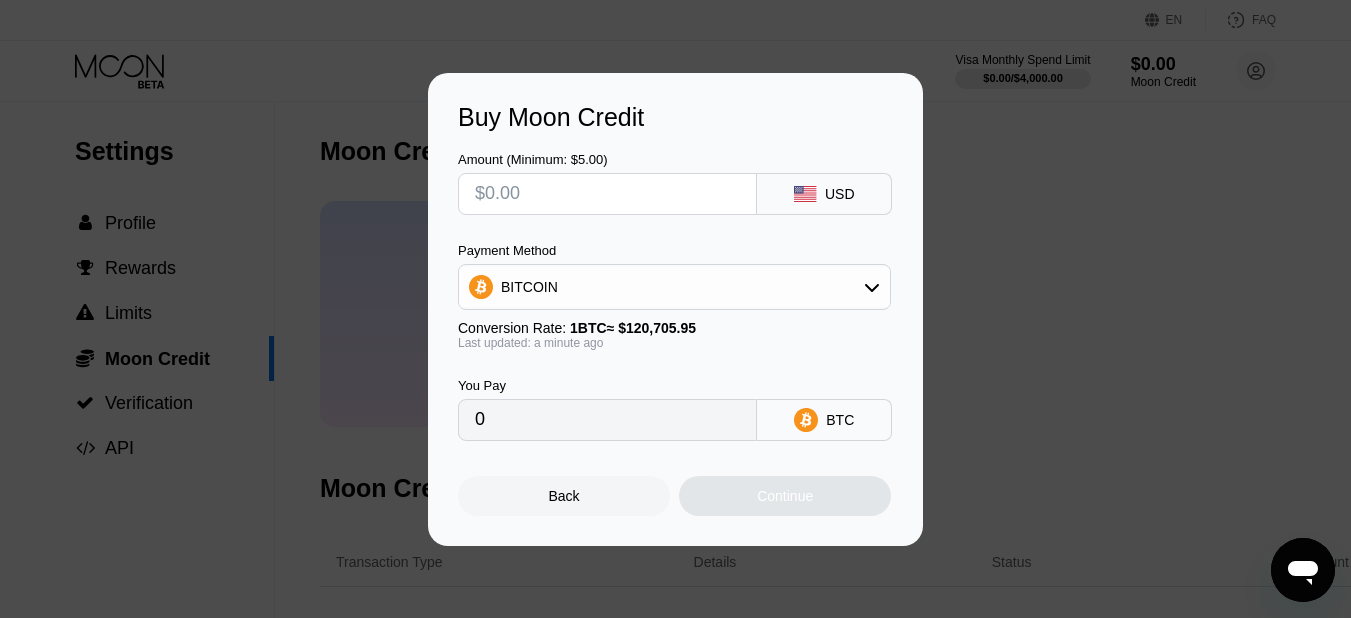 click at bounding box center [607, 194] 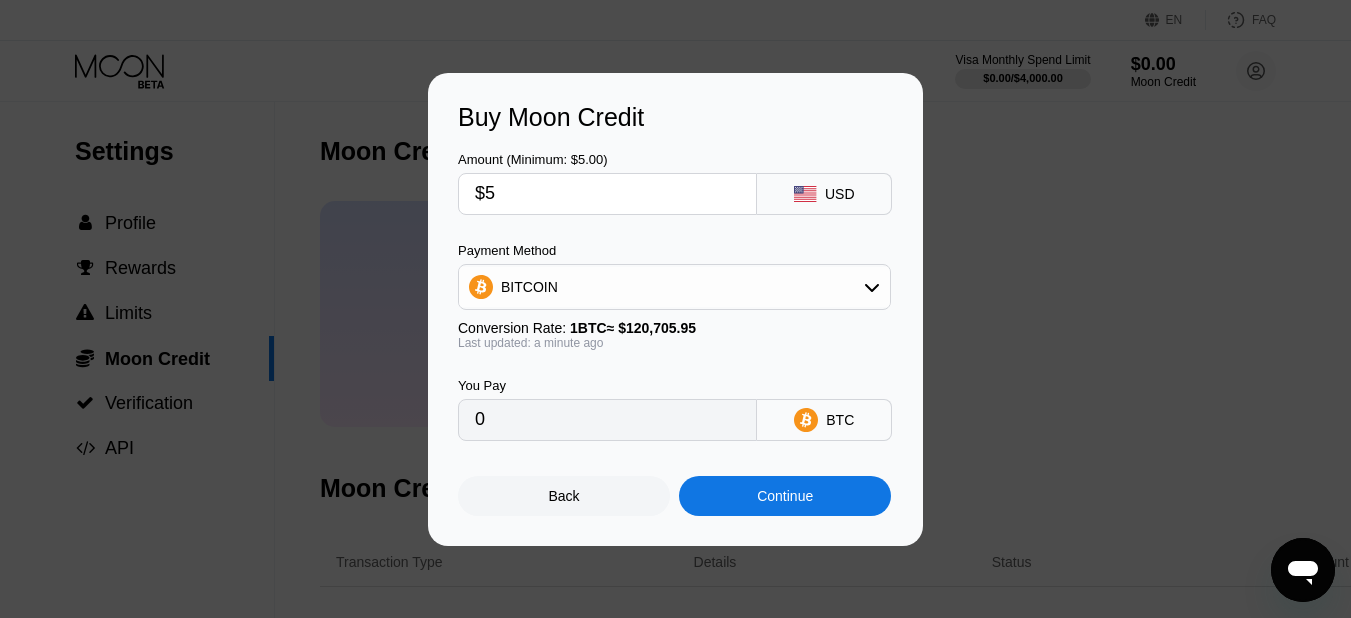 type on "0.00004143" 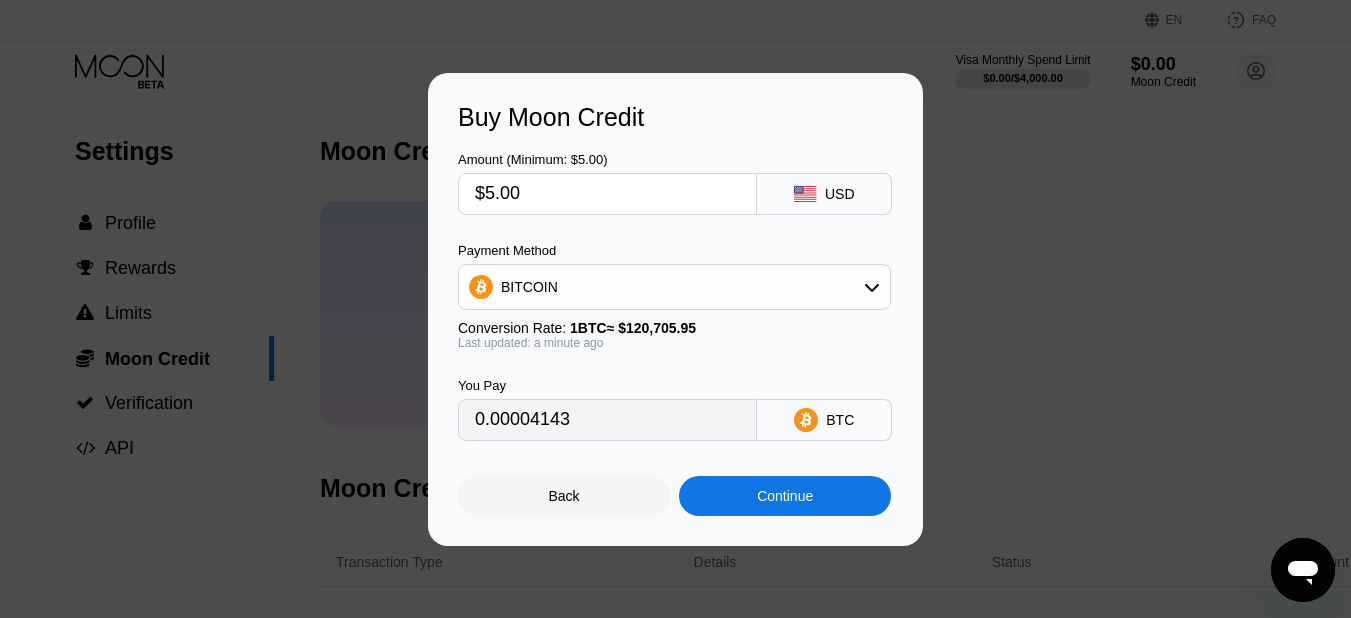 type on "$5.00" 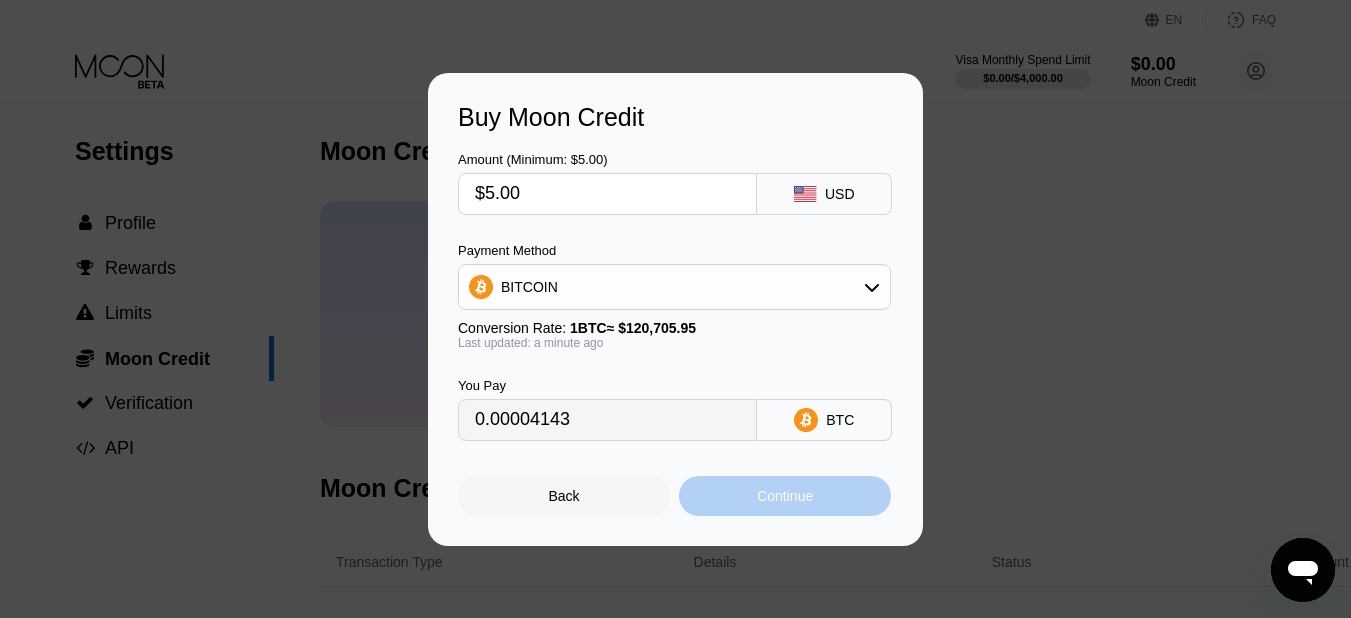 click on "Continue" at bounding box center (785, 496) 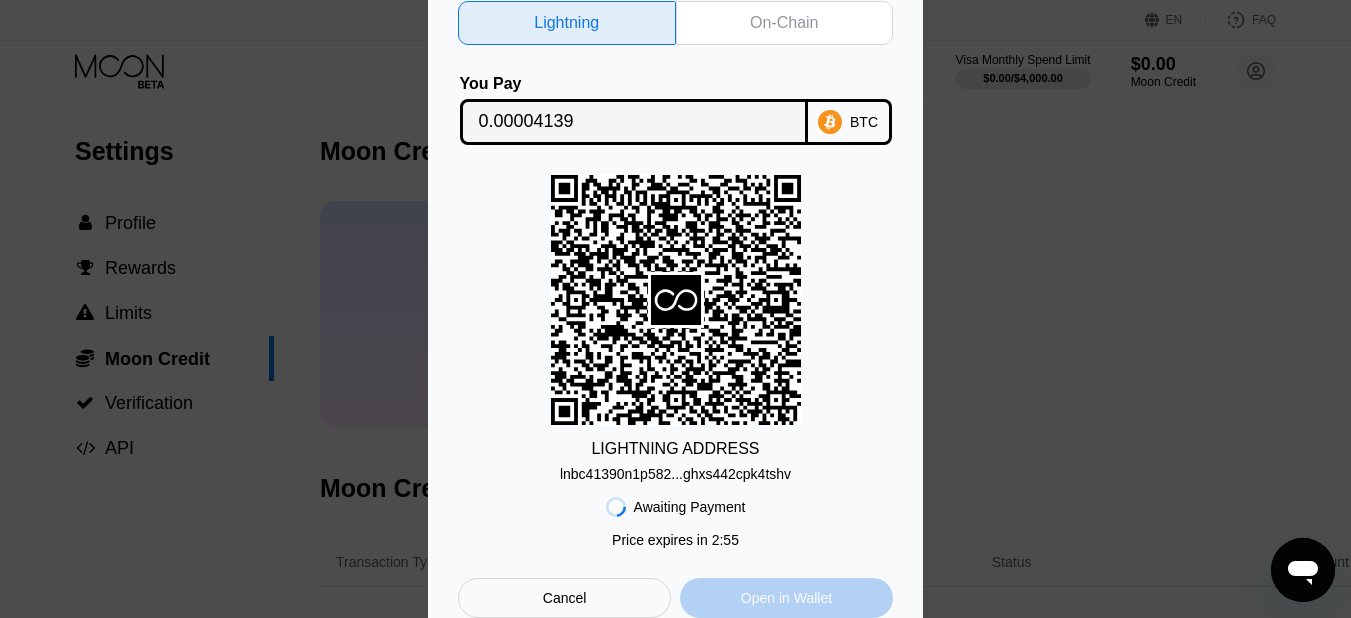 click on "Open in Wallet" at bounding box center (786, 598) 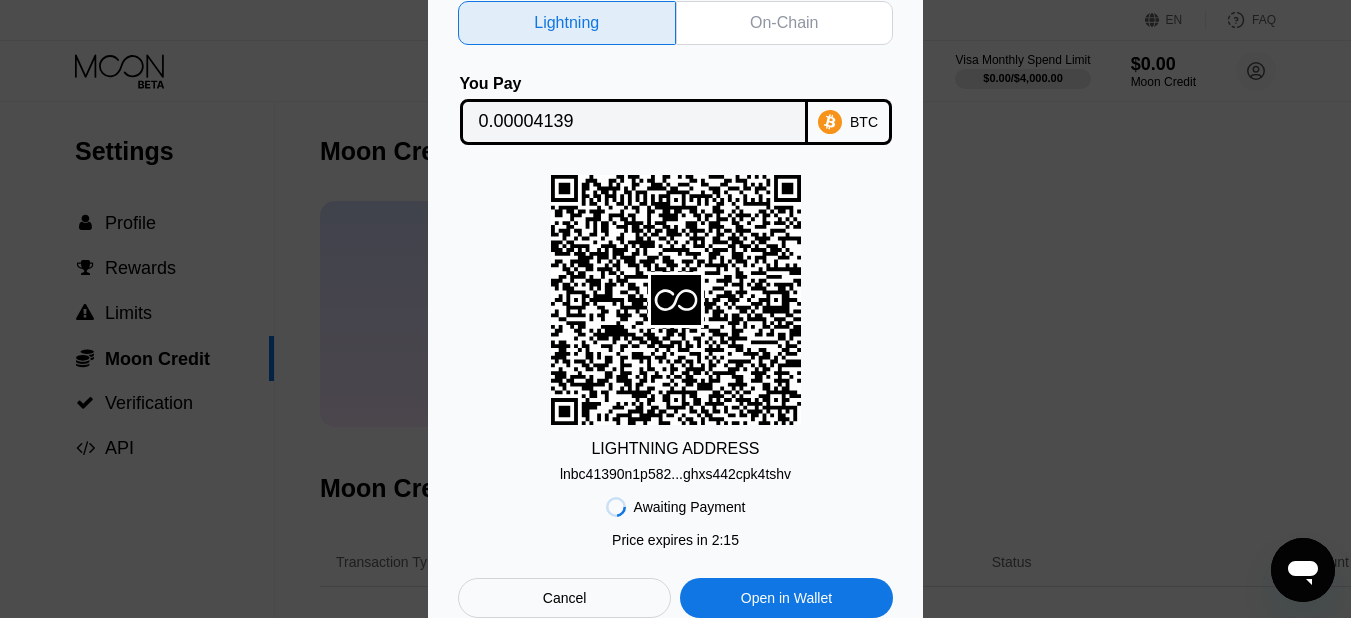 click on "Lightning On-Chain You Pay 0.00004139 BTC LIGHTNING   ADDRESS lnbc41390n1p582...ghxs442cpk4tshv Awaiting Payment Price expires in   2 : 15 Cancel Open in Wallet" at bounding box center [675, 309] 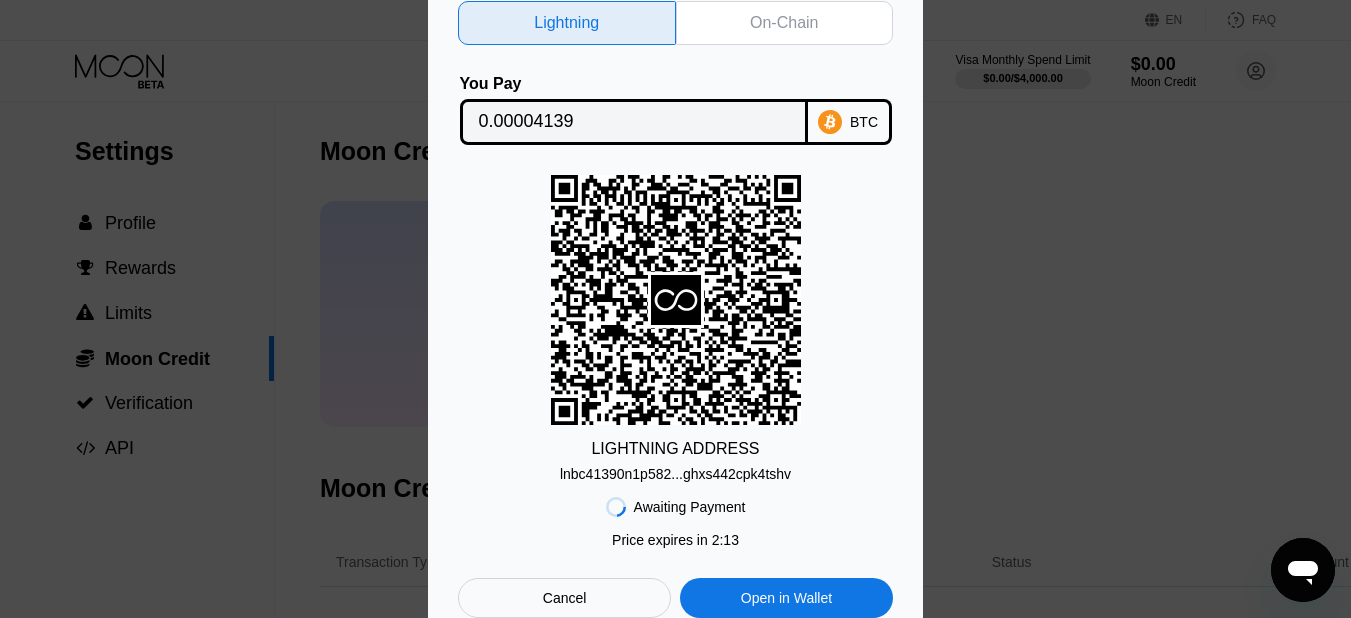 click on "Lightning On-Chain You Pay 0.00004139 BTC LIGHTNING   ADDRESS lnbc41390n1p582...ghxs442cpk4tshv Awaiting Payment Price expires in   2 : 13 Cancel Open in Wallet" at bounding box center [675, 309] 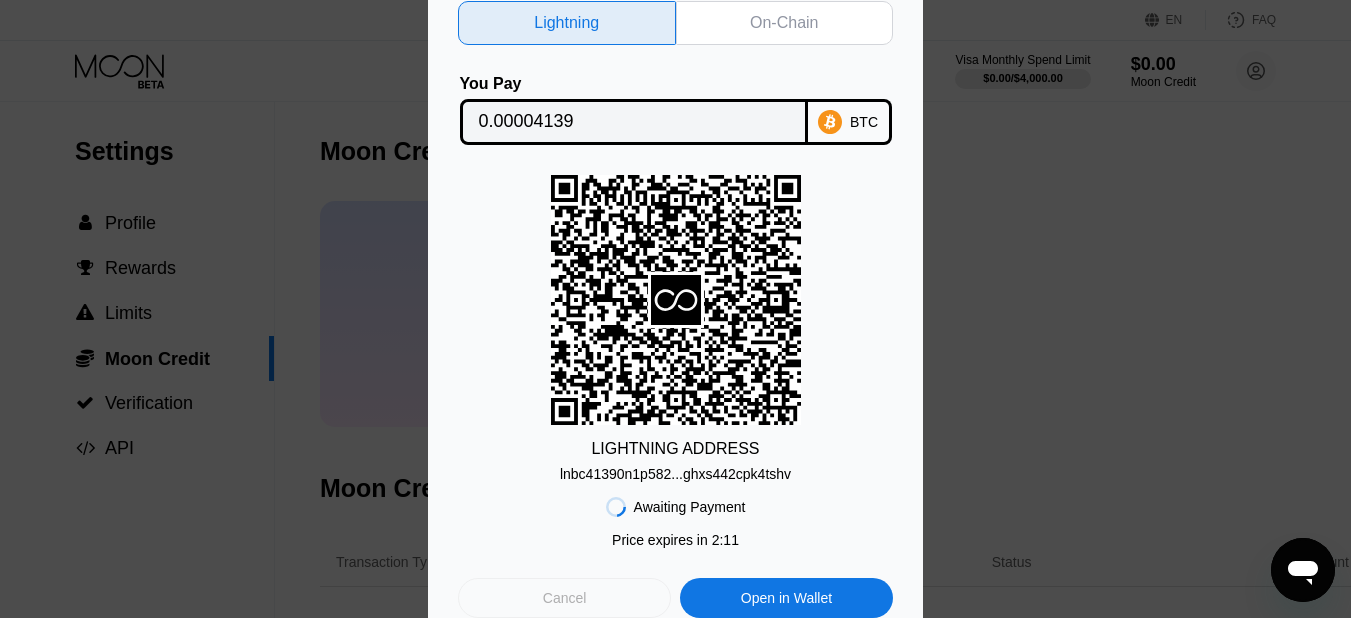 click on "Cancel" at bounding box center [565, 598] 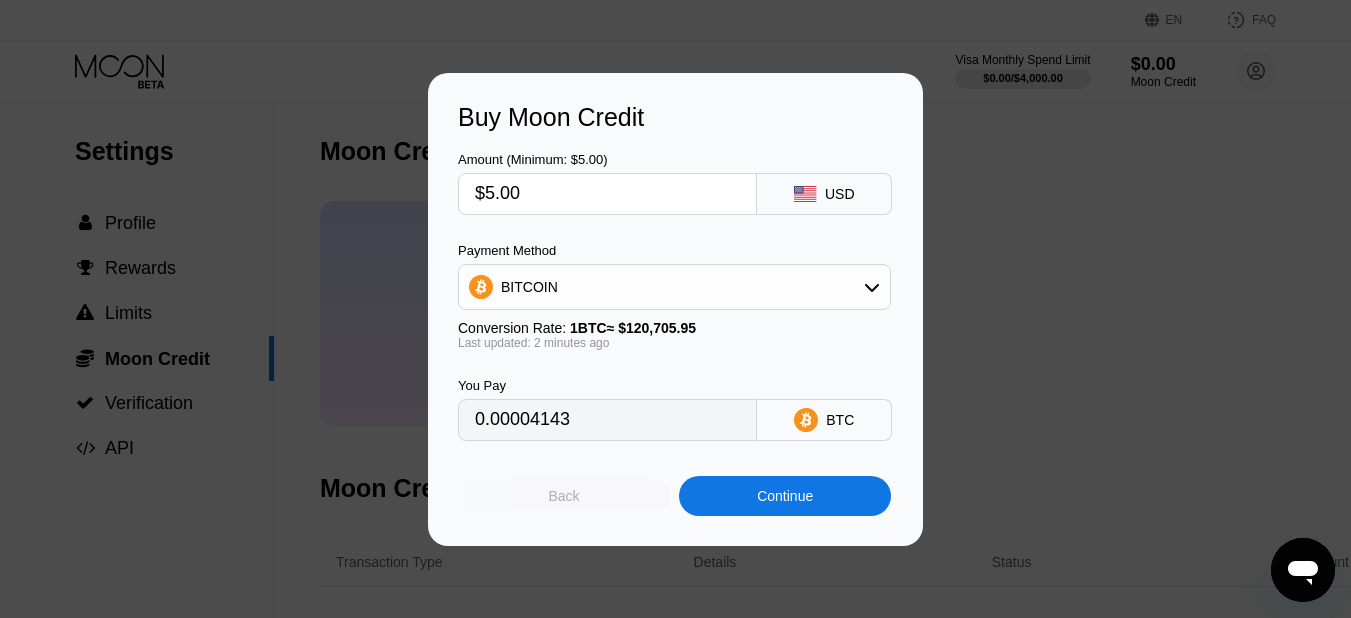 click on "Back" at bounding box center [564, 496] 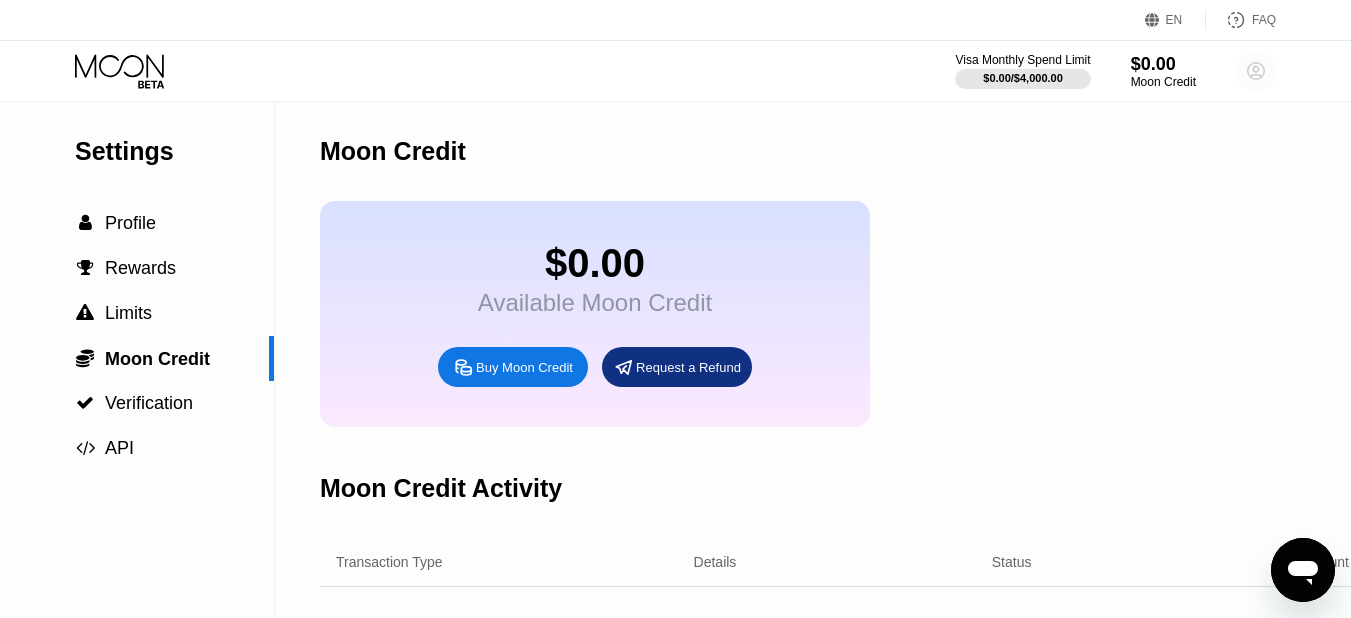 click 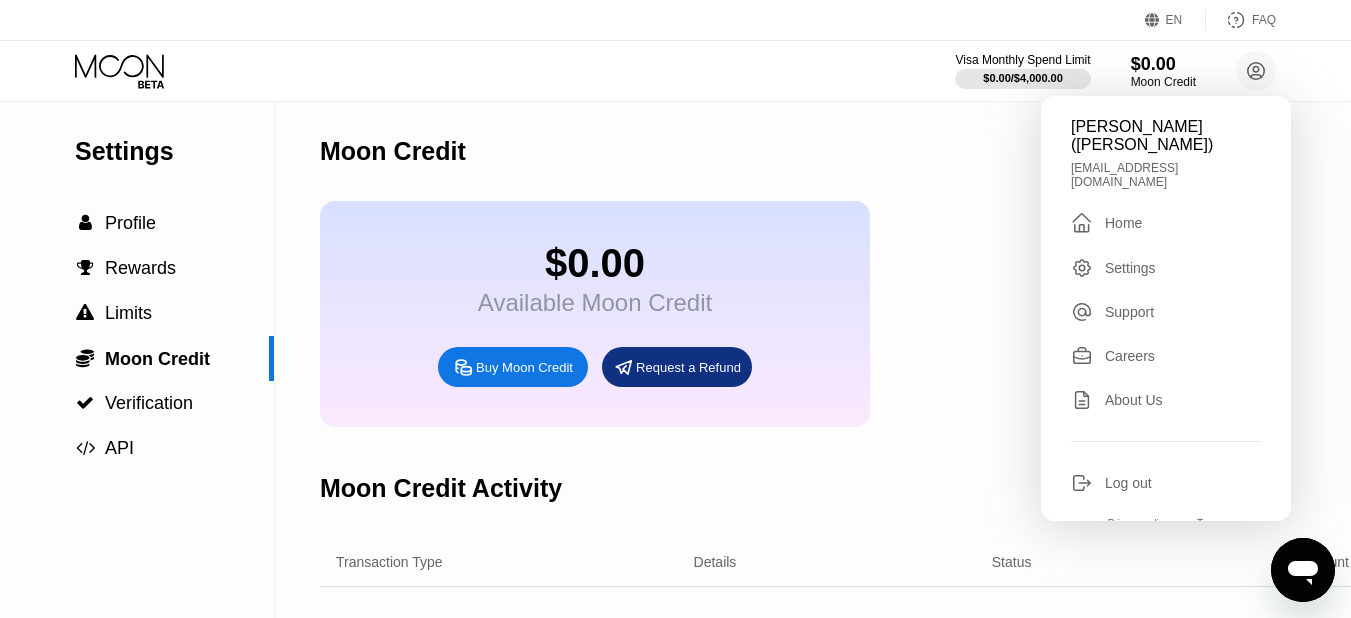 click on "Moon Credit" at bounding box center [842, 151] 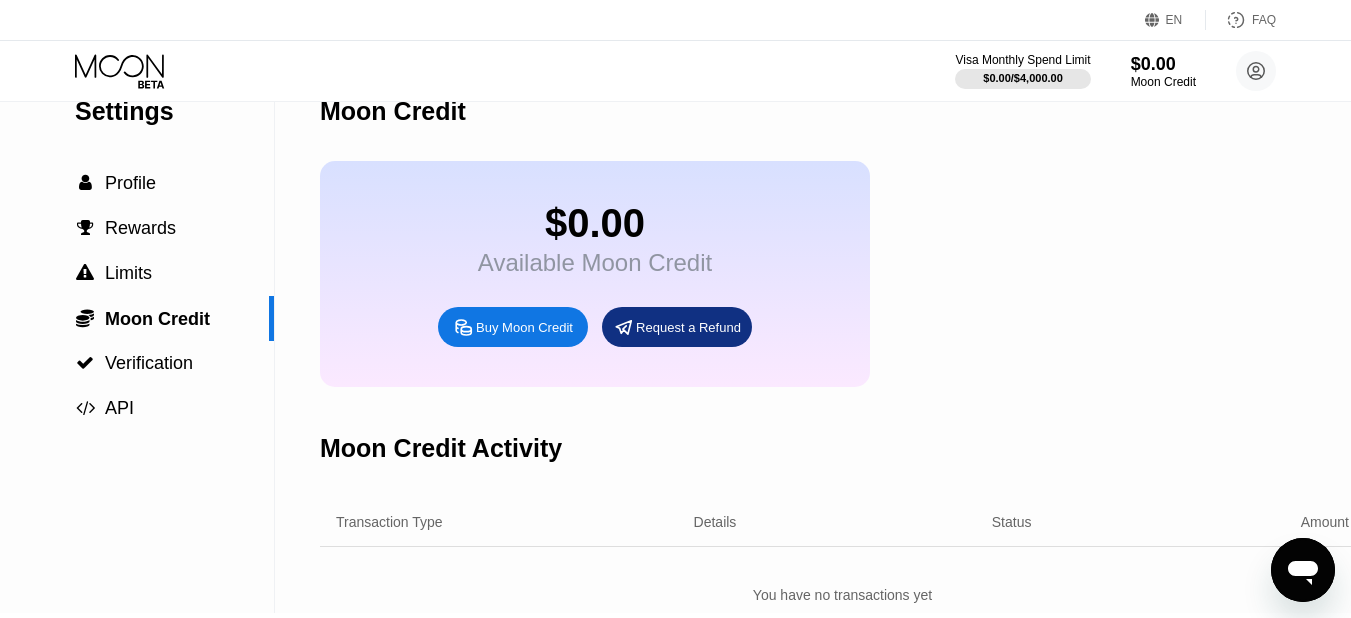 scroll, scrollTop: 80, scrollLeft: 0, axis: vertical 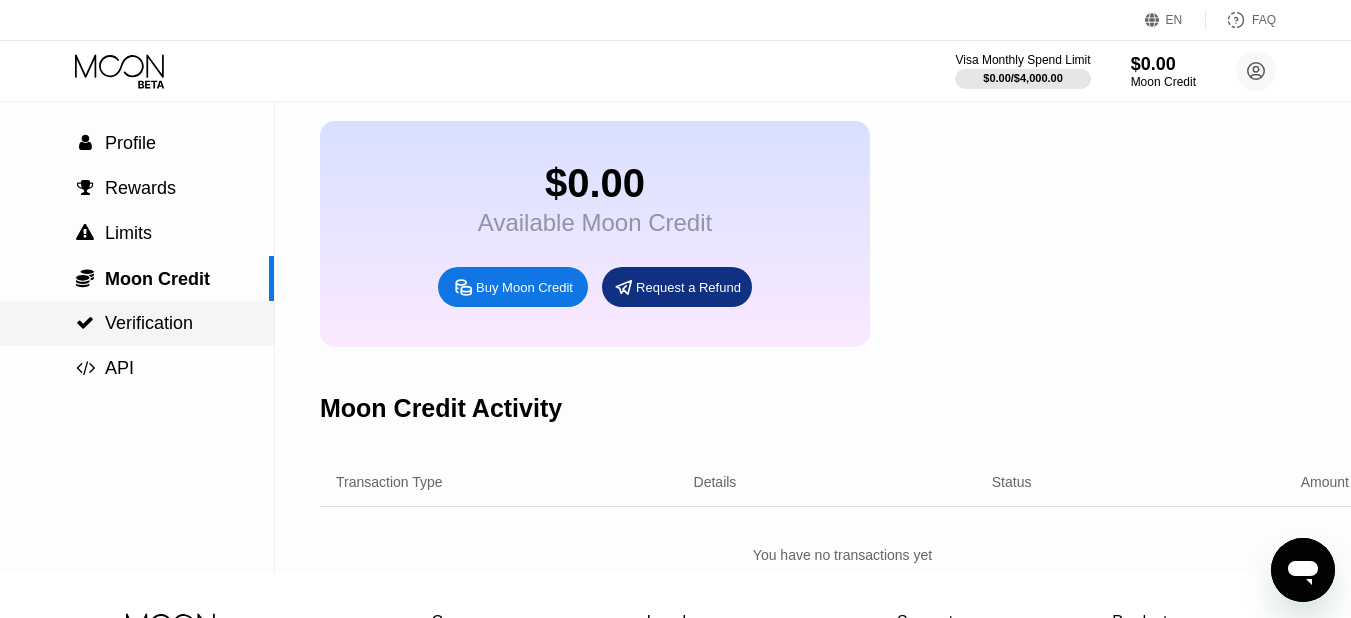 click on "Verification" at bounding box center [149, 323] 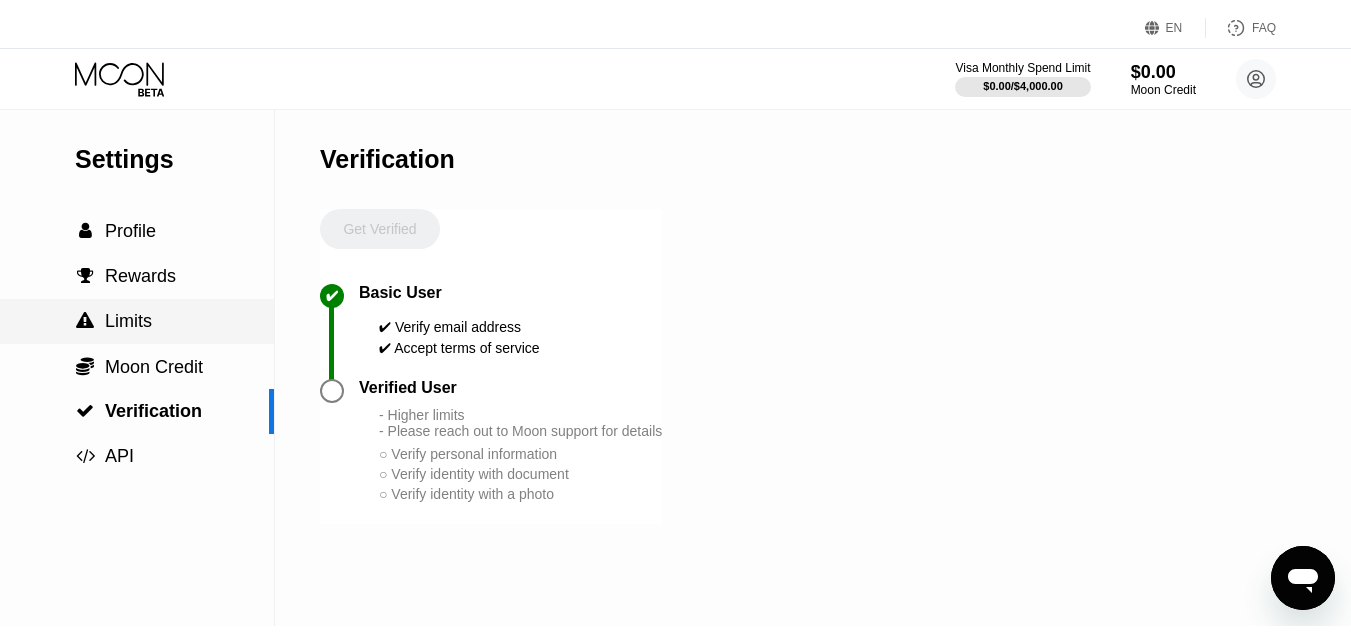 scroll, scrollTop: 0, scrollLeft: 0, axis: both 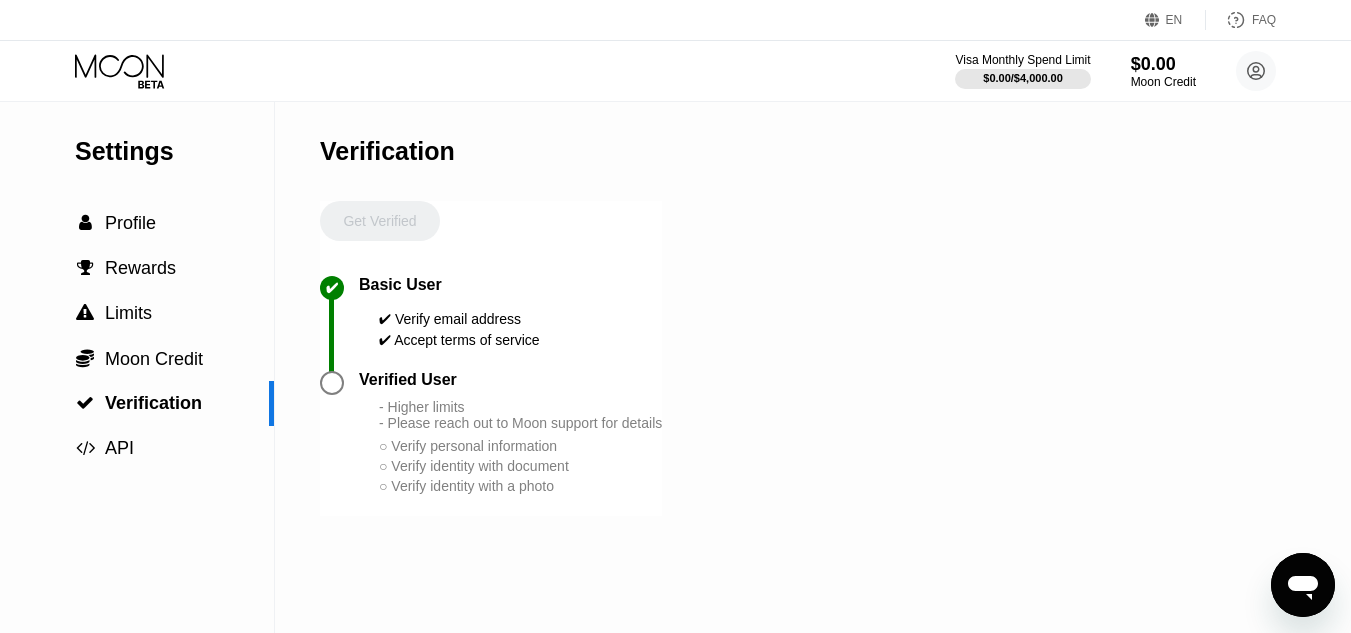 click at bounding box center (332, 383) 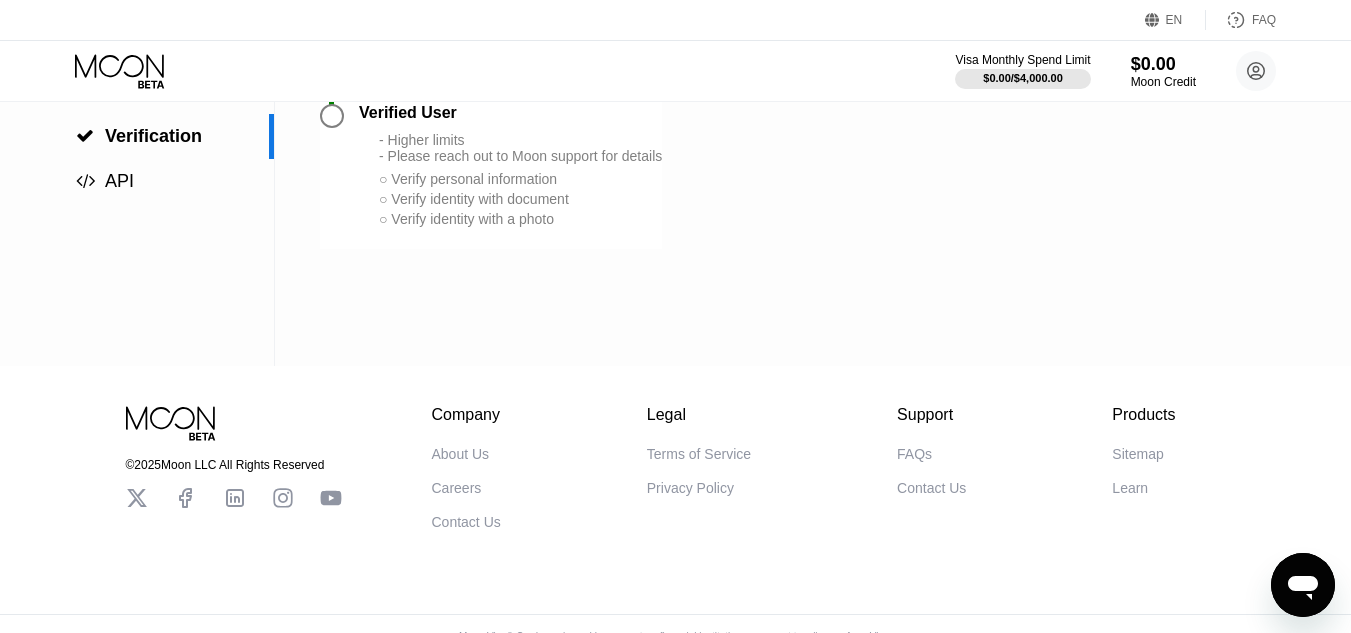 scroll, scrollTop: 307, scrollLeft: 0, axis: vertical 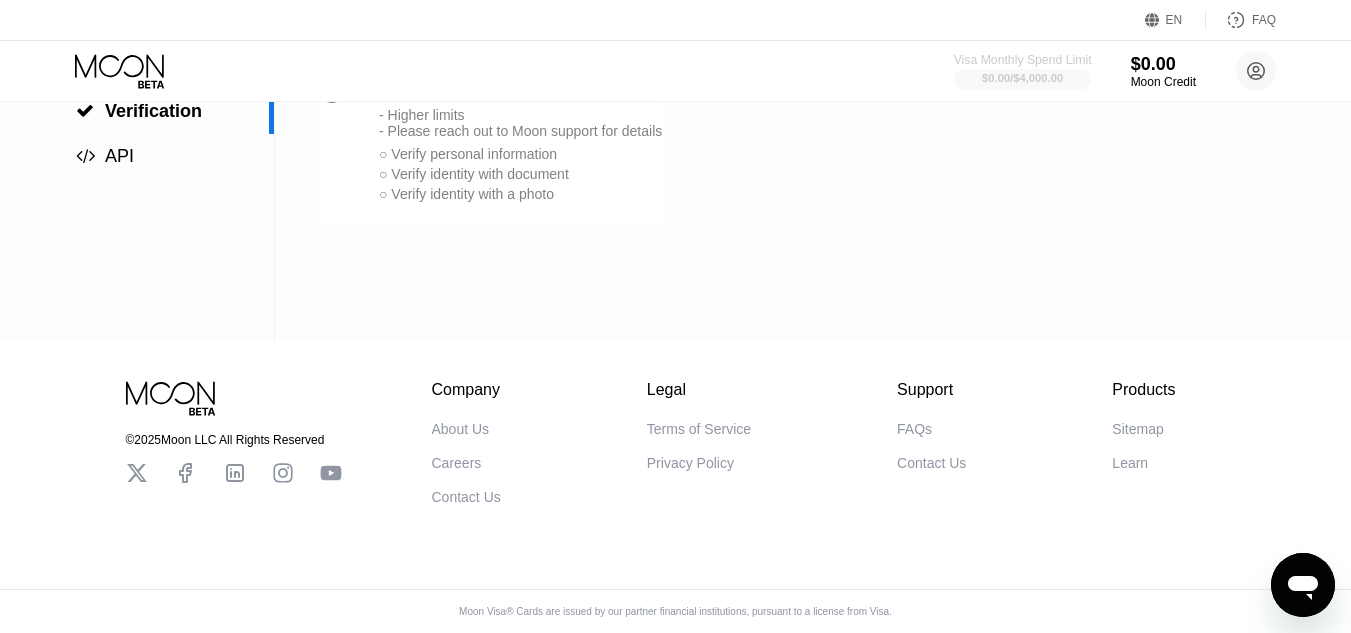 click on "$0.00 / $4,000.00" at bounding box center (1022, 78) 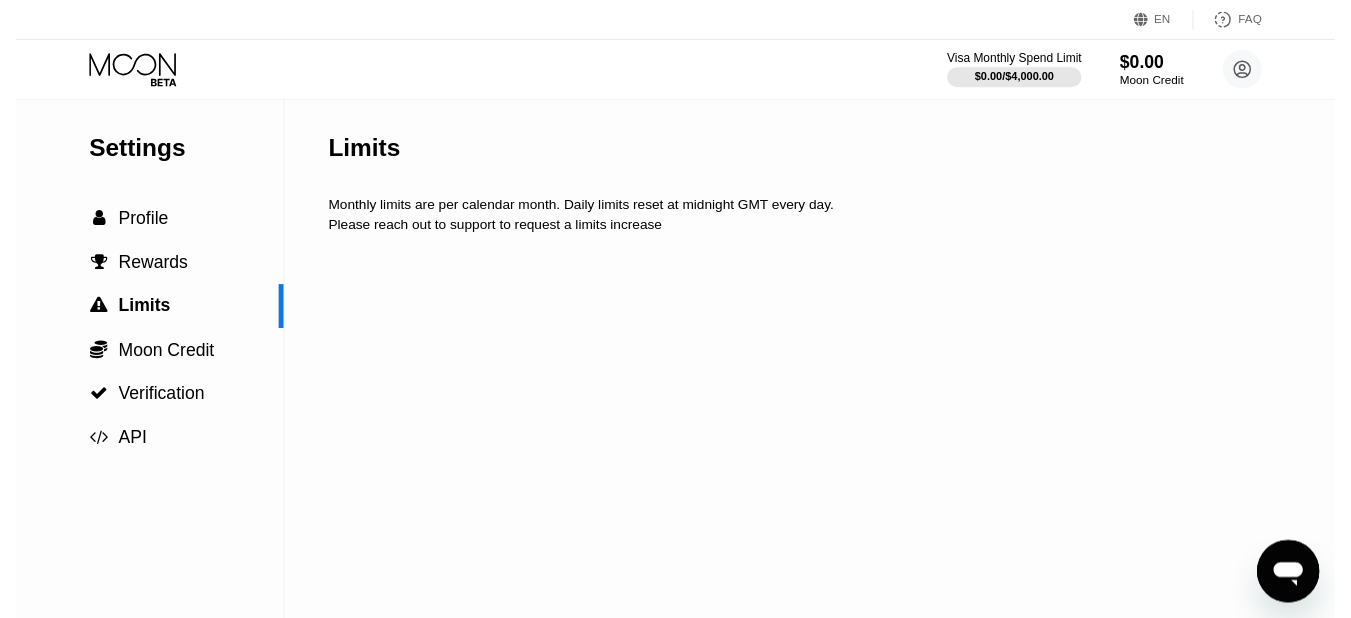 scroll, scrollTop: 0, scrollLeft: 0, axis: both 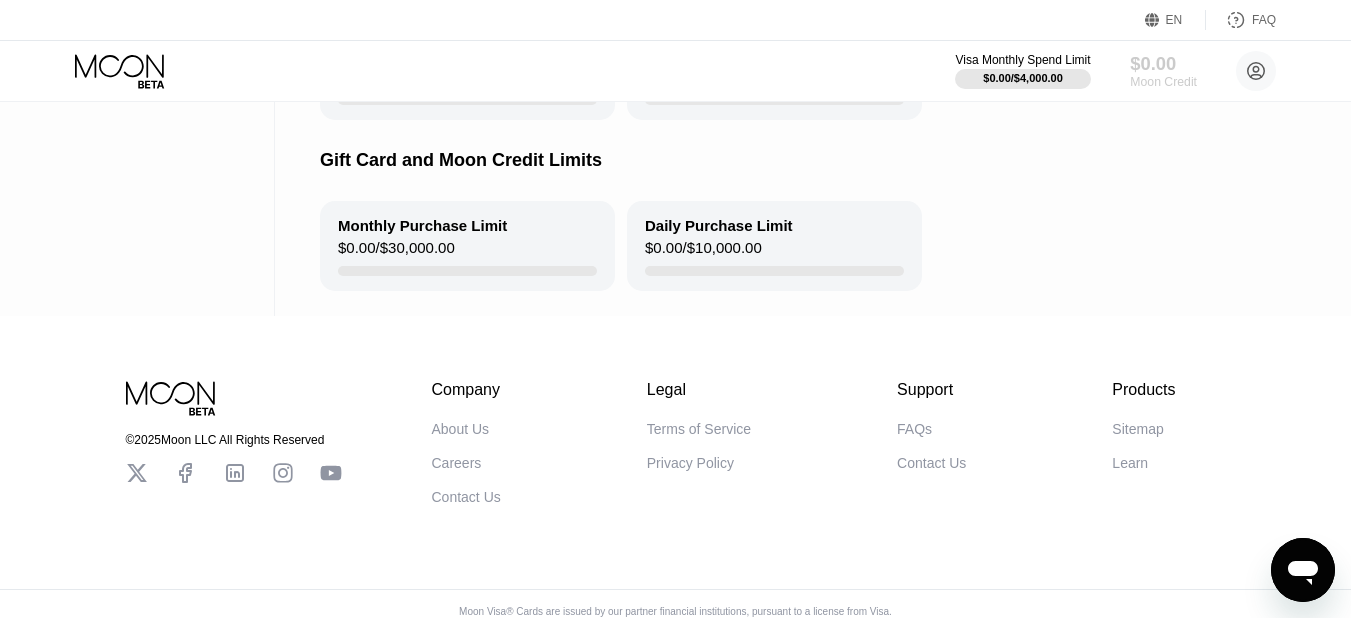 click on "$0.00" at bounding box center (1163, 63) 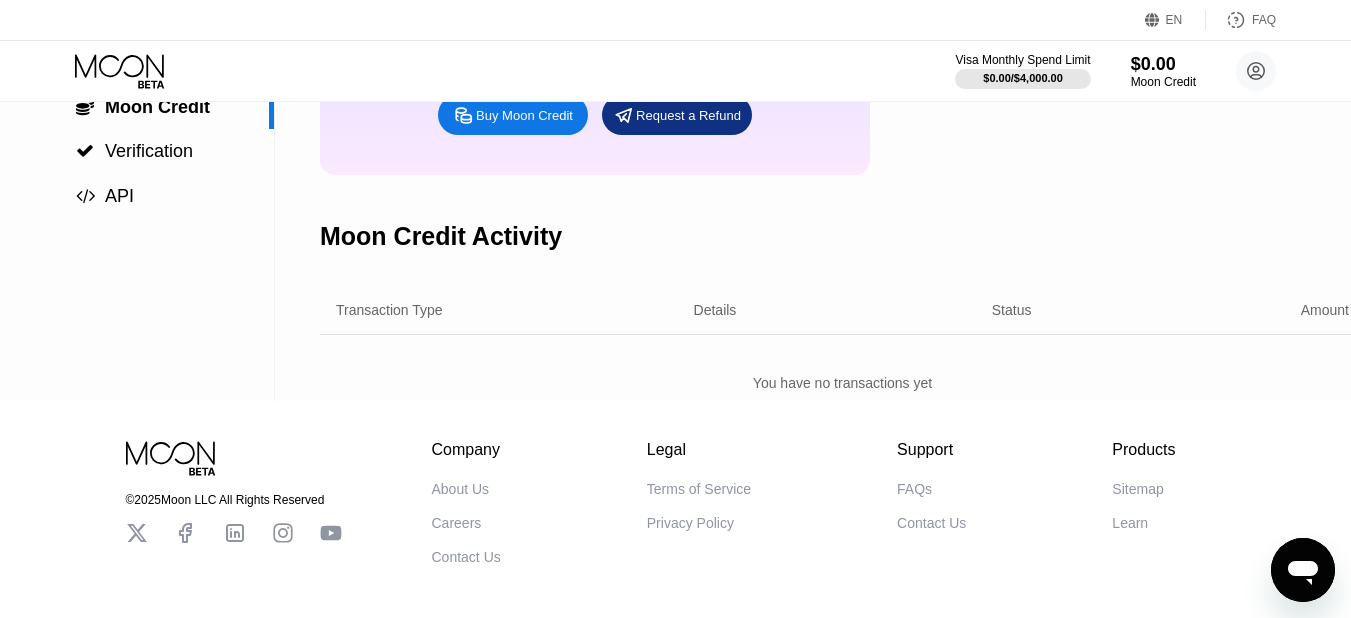 scroll, scrollTop: 280, scrollLeft: 0, axis: vertical 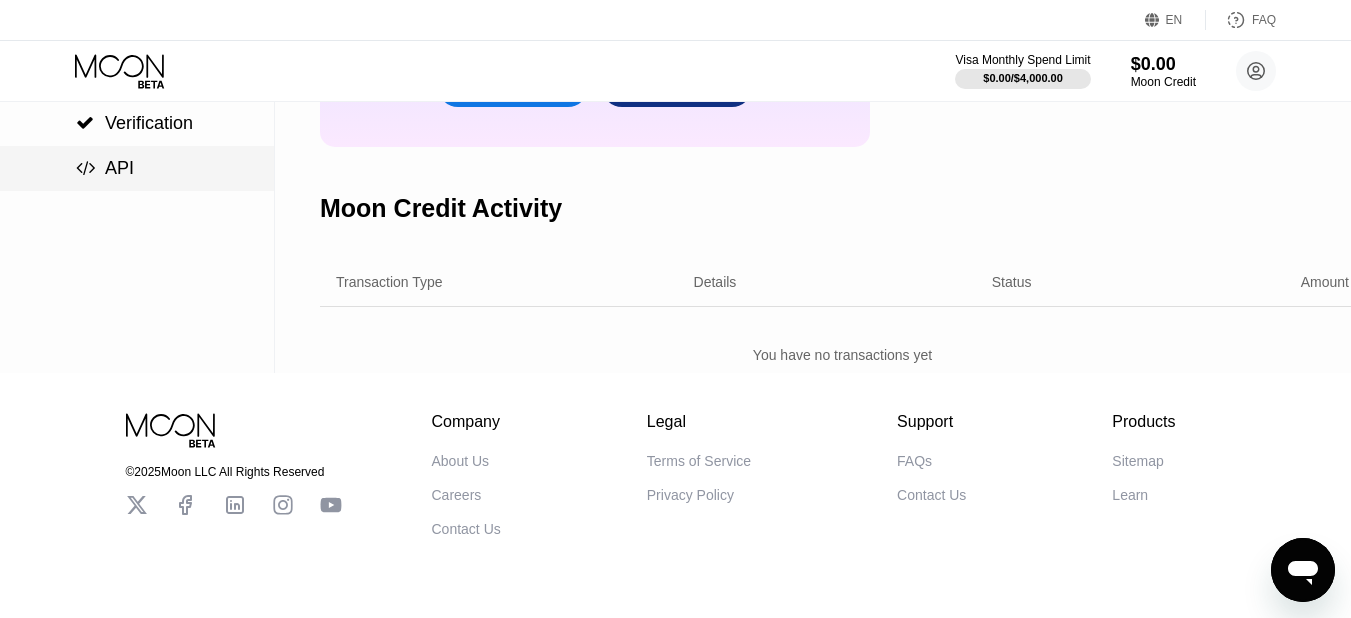 click on "API" at bounding box center (119, 168) 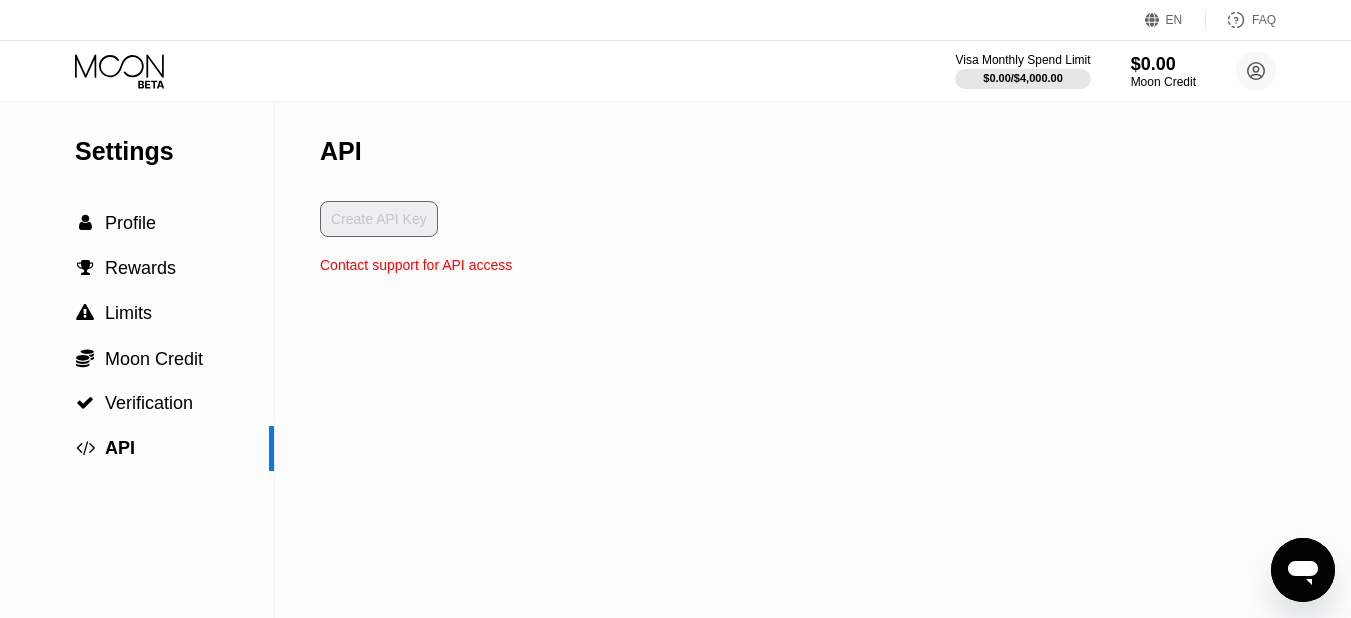 scroll, scrollTop: 0, scrollLeft: 0, axis: both 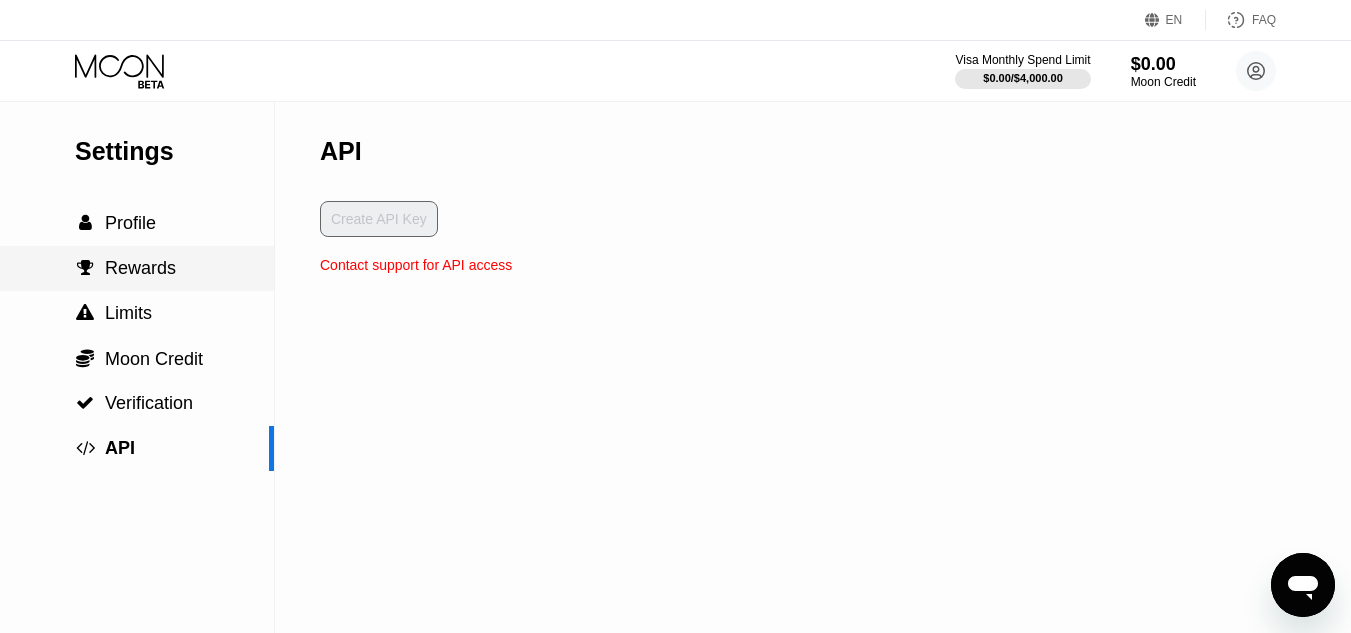 click on " Rewards" at bounding box center [137, 268] 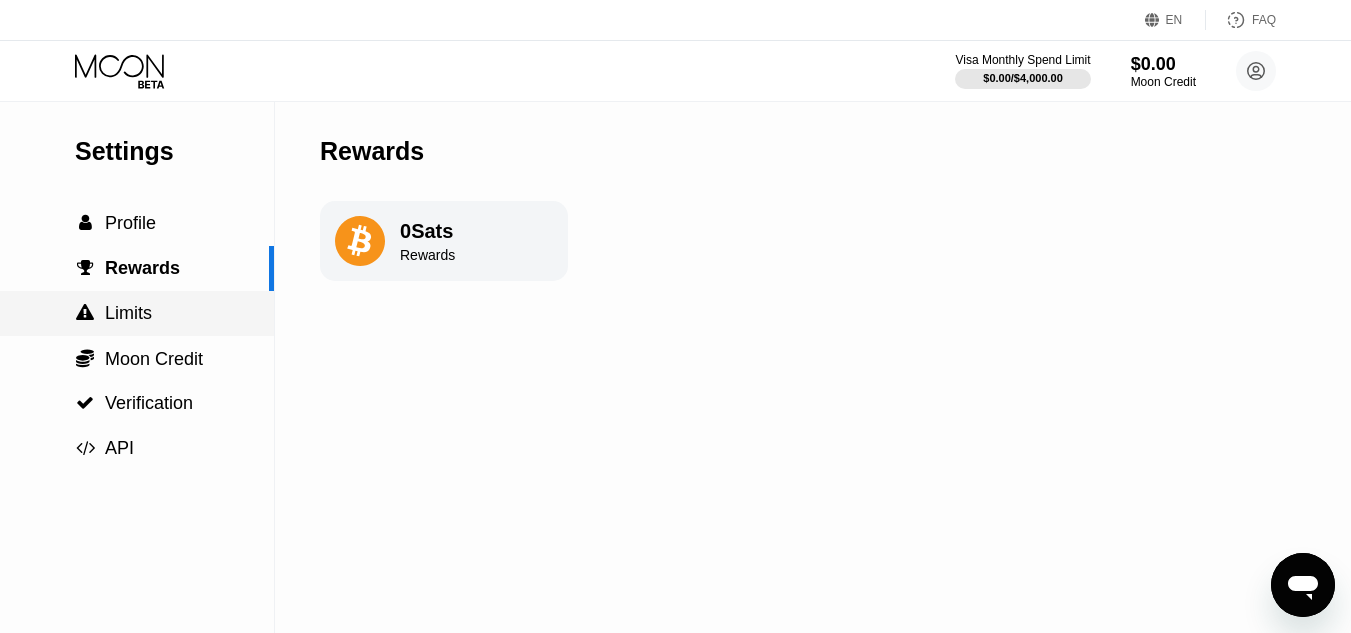 click on " Limits" at bounding box center [137, 313] 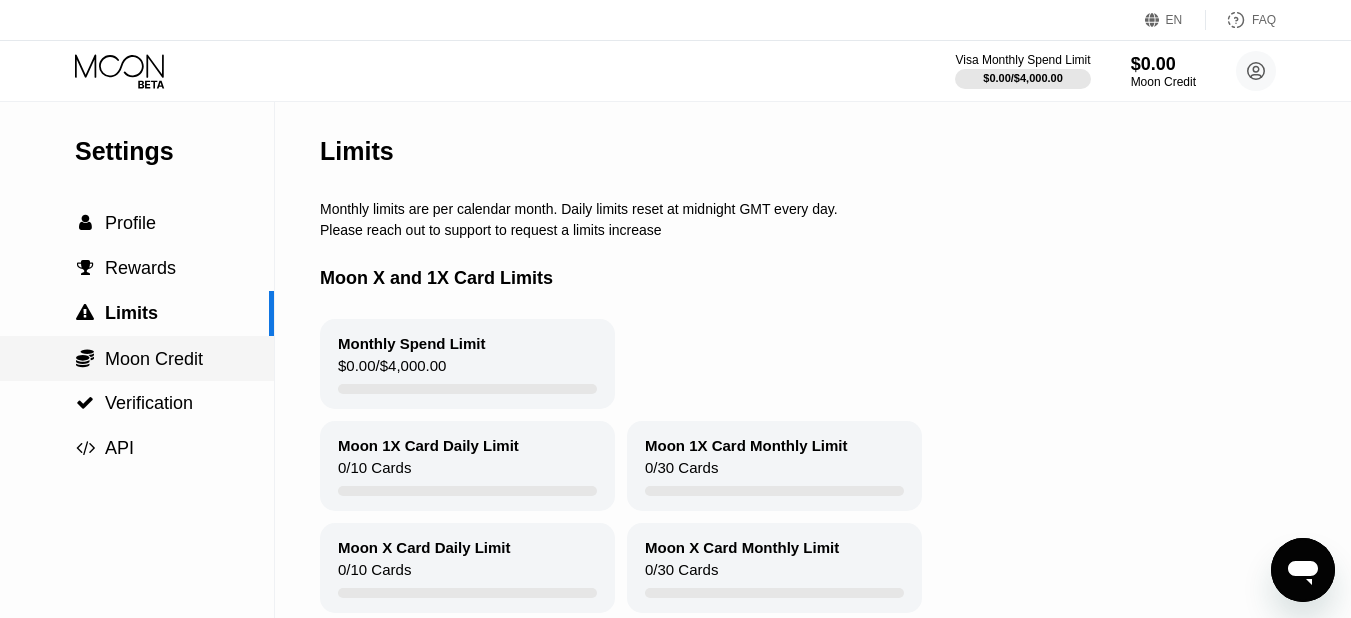 click on "Moon Credit" at bounding box center [154, 359] 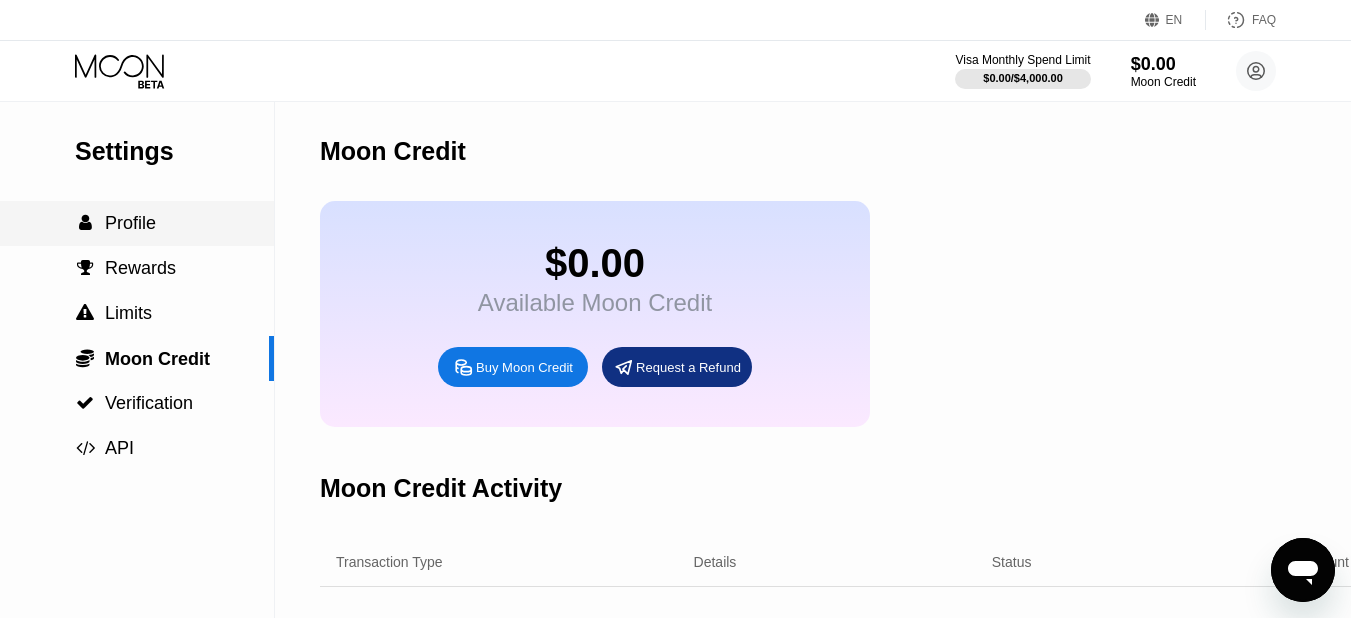 click on "Profile" at bounding box center (130, 223) 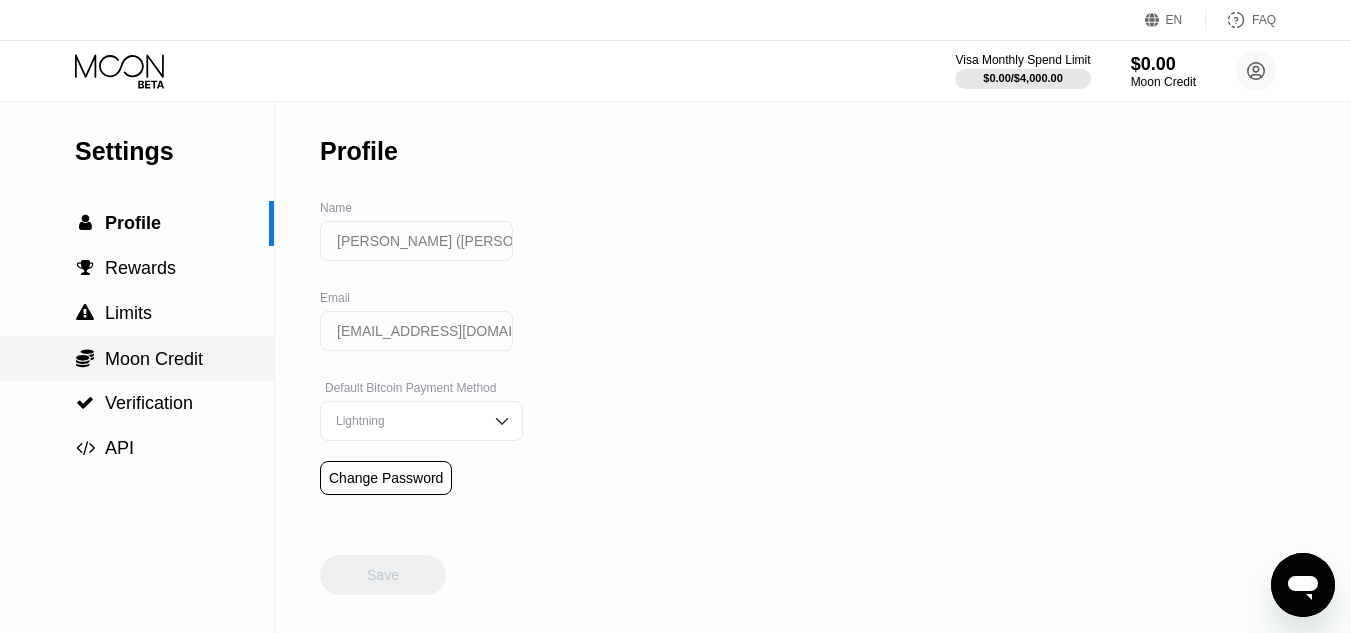 click on "Moon Credit" at bounding box center [154, 359] 